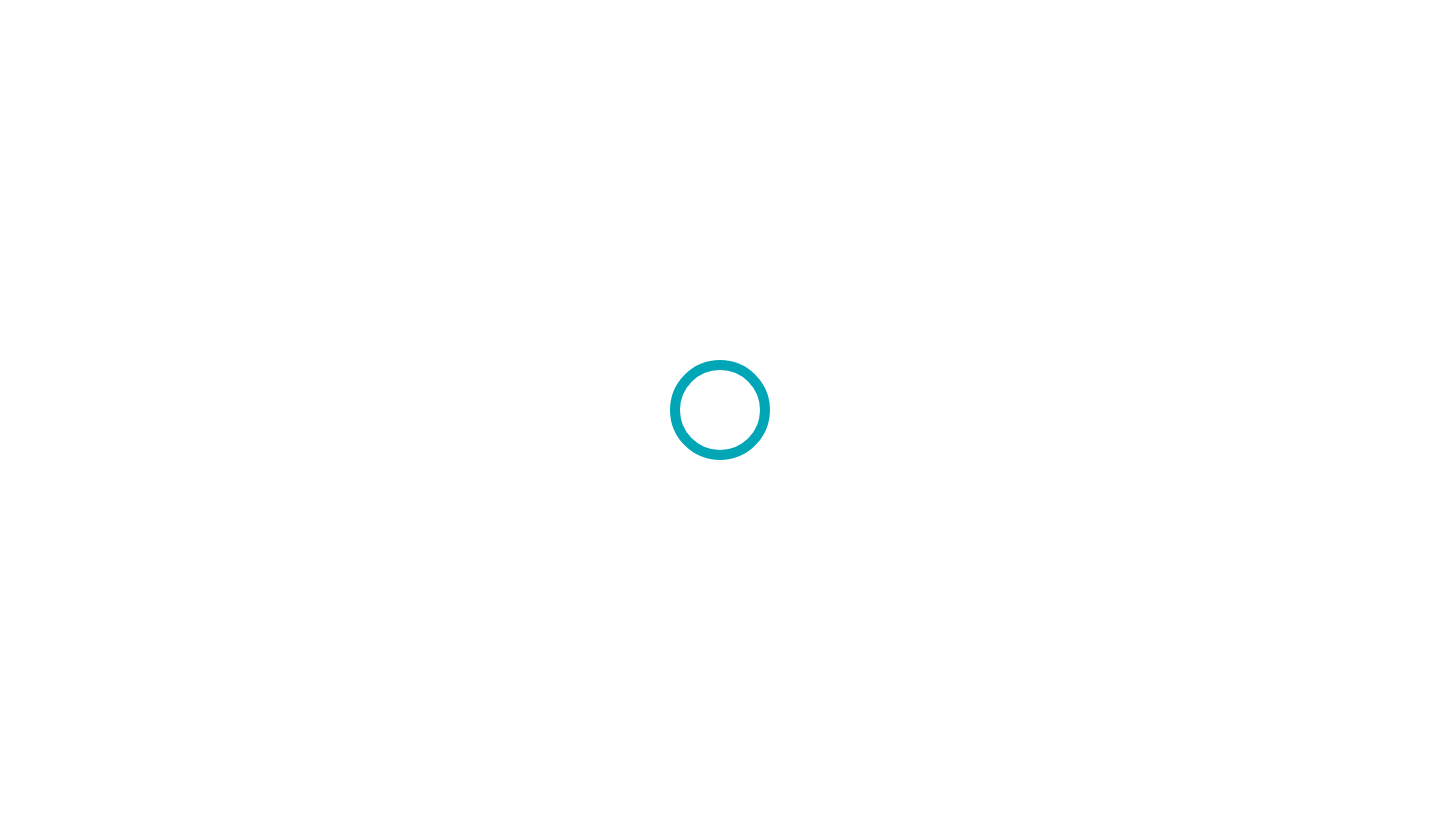 scroll, scrollTop: 0, scrollLeft: 0, axis: both 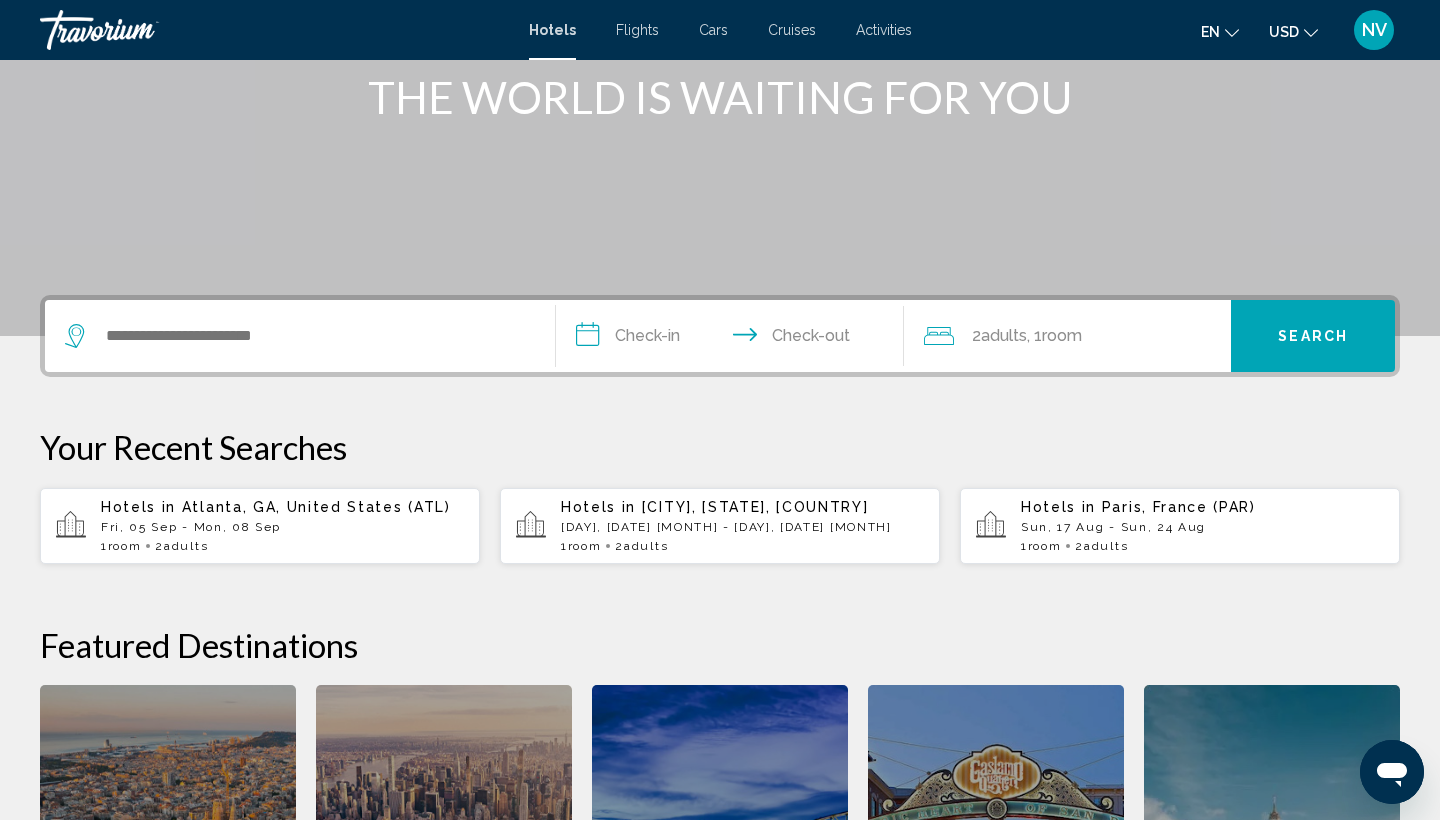 click 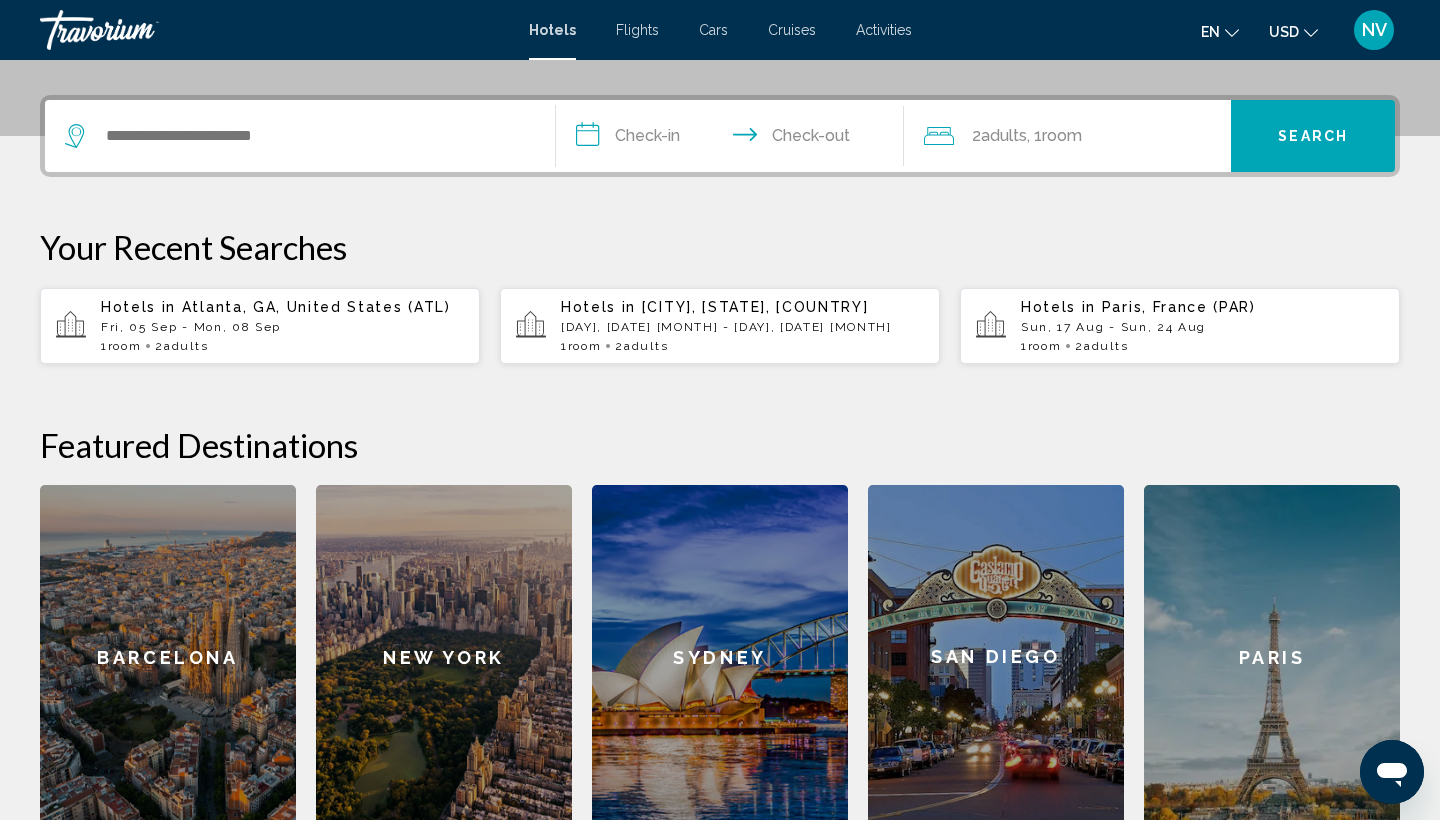 scroll, scrollTop: 494, scrollLeft: 0, axis: vertical 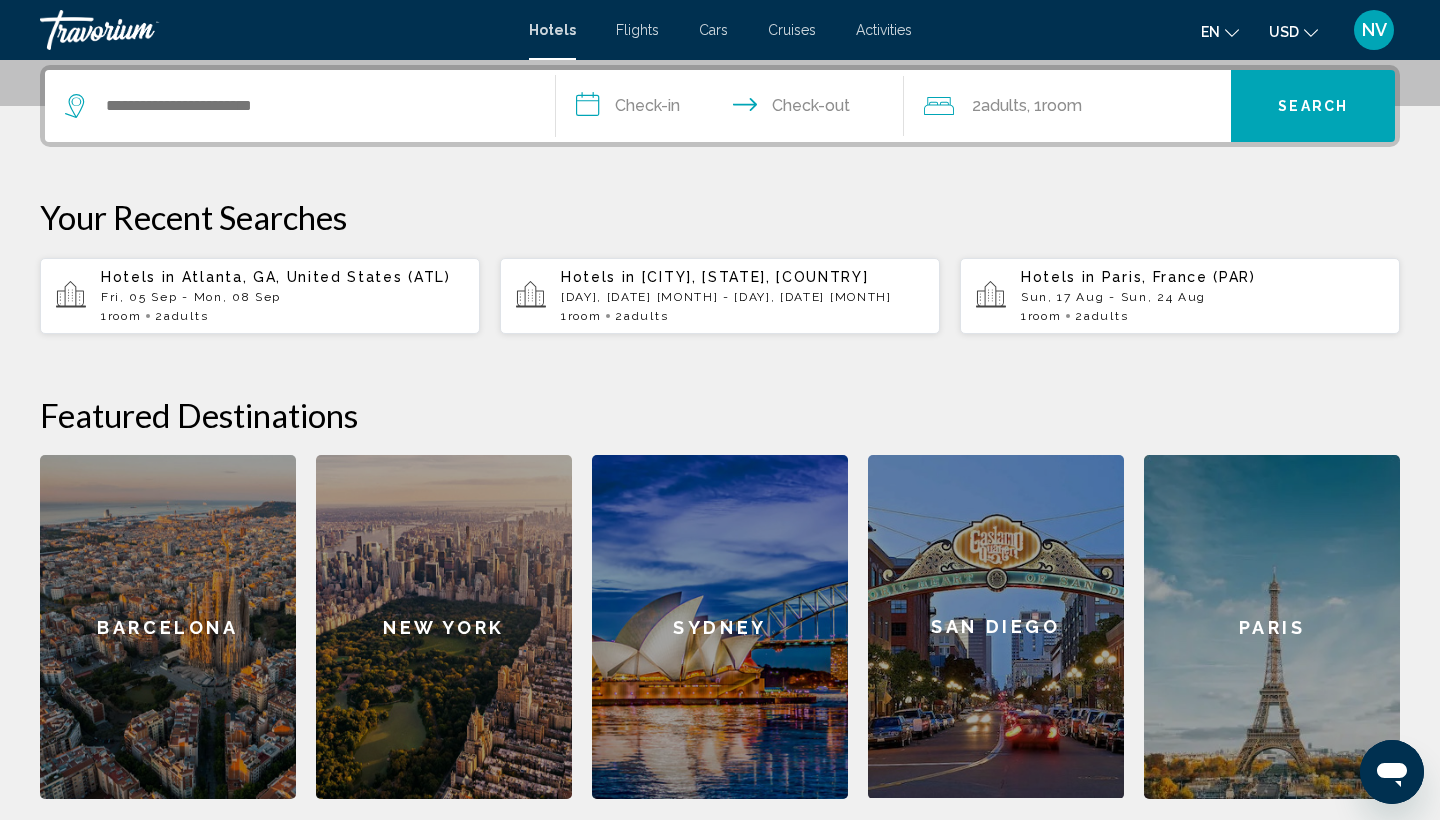 click 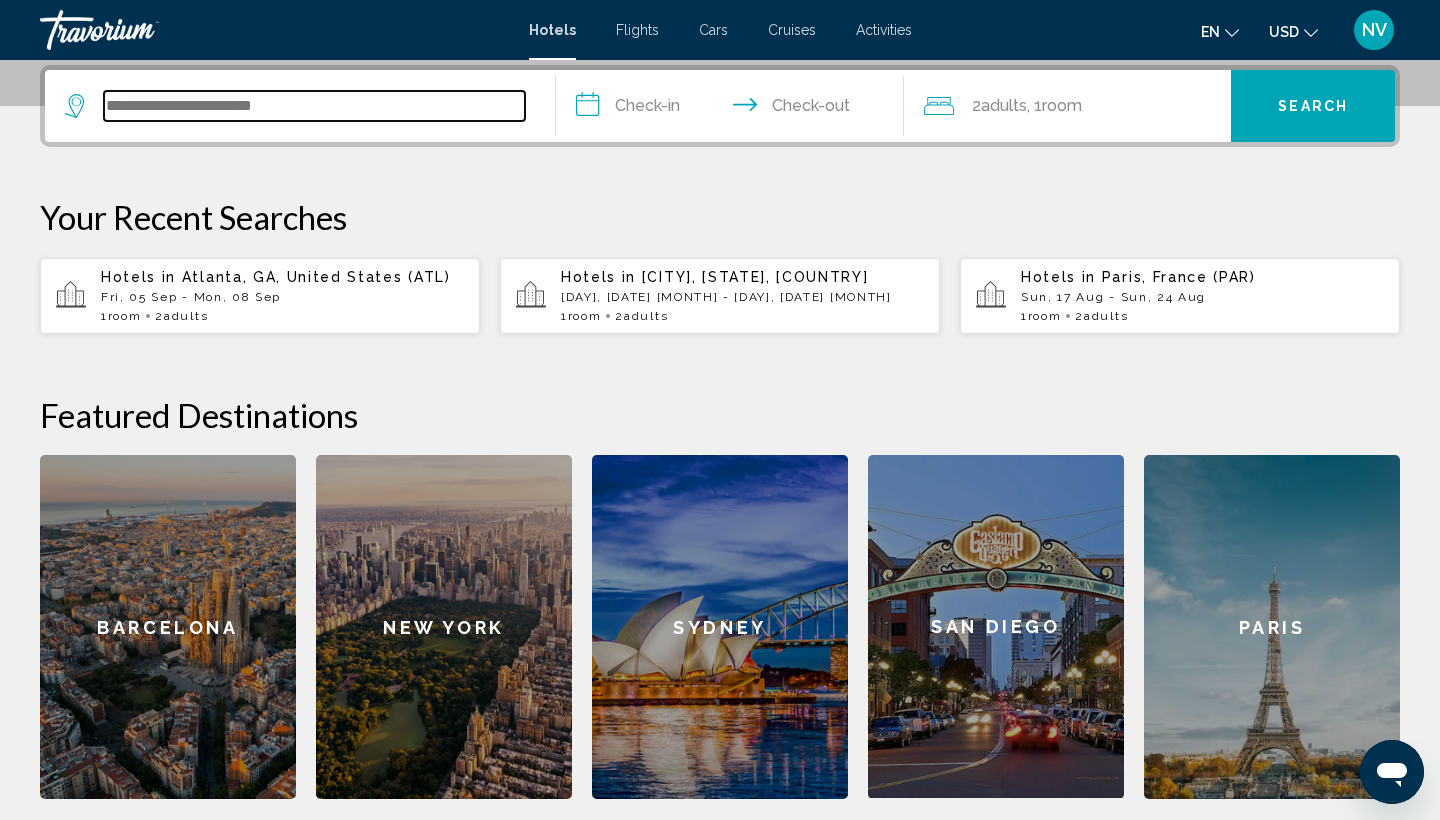 click at bounding box center [314, 106] 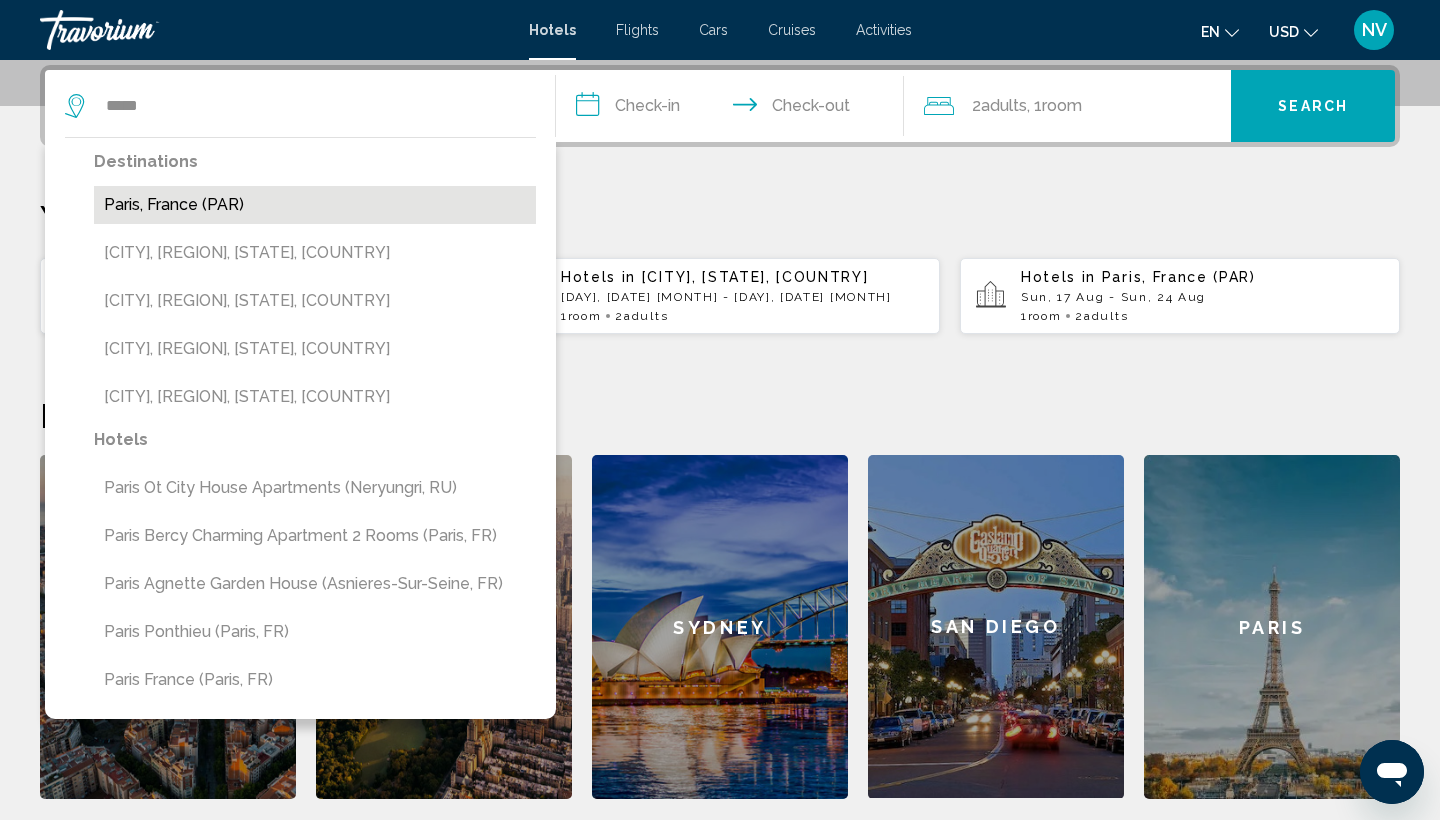click on "Paris, France (PAR)" at bounding box center (315, 205) 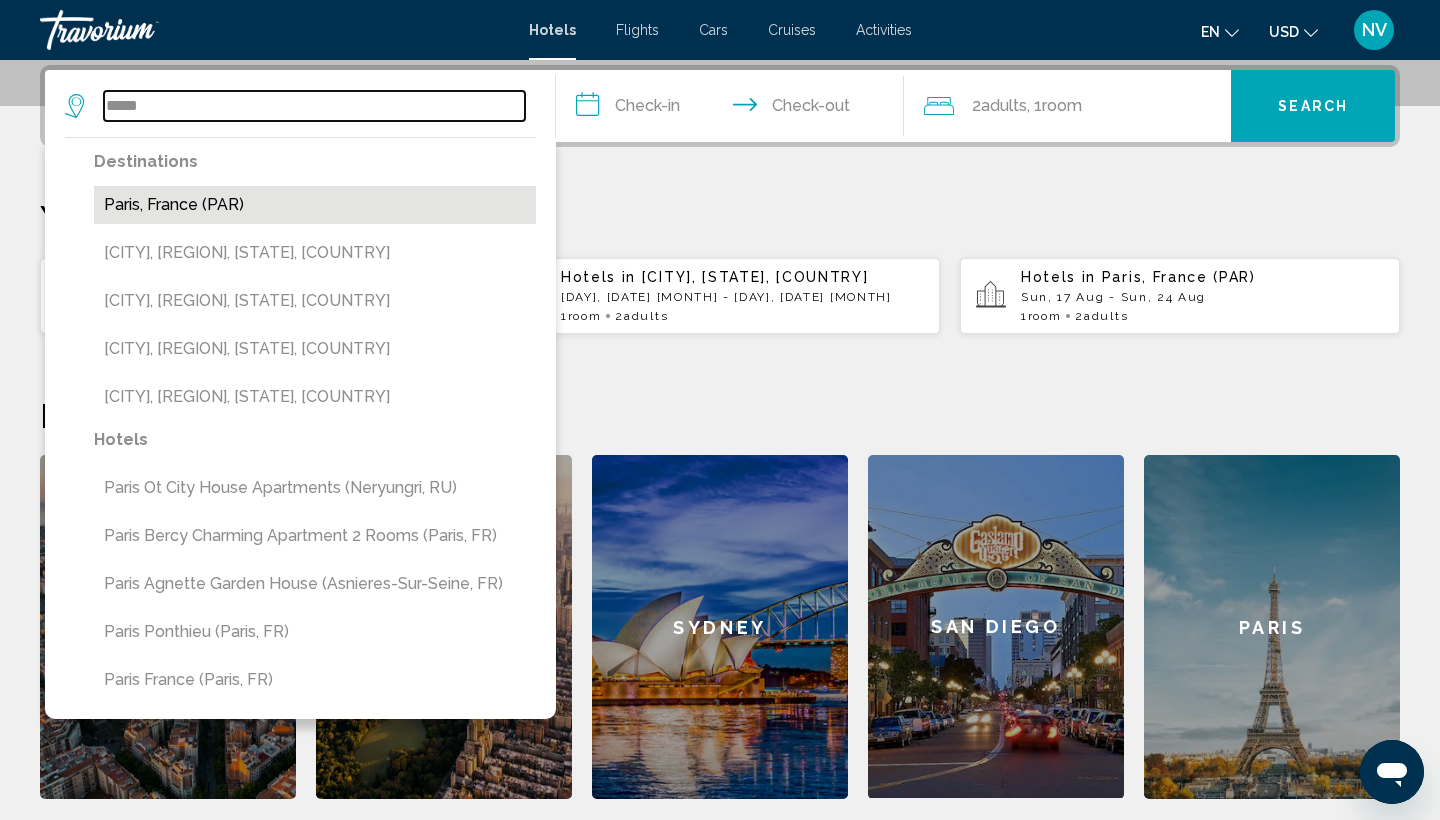 type on "**********" 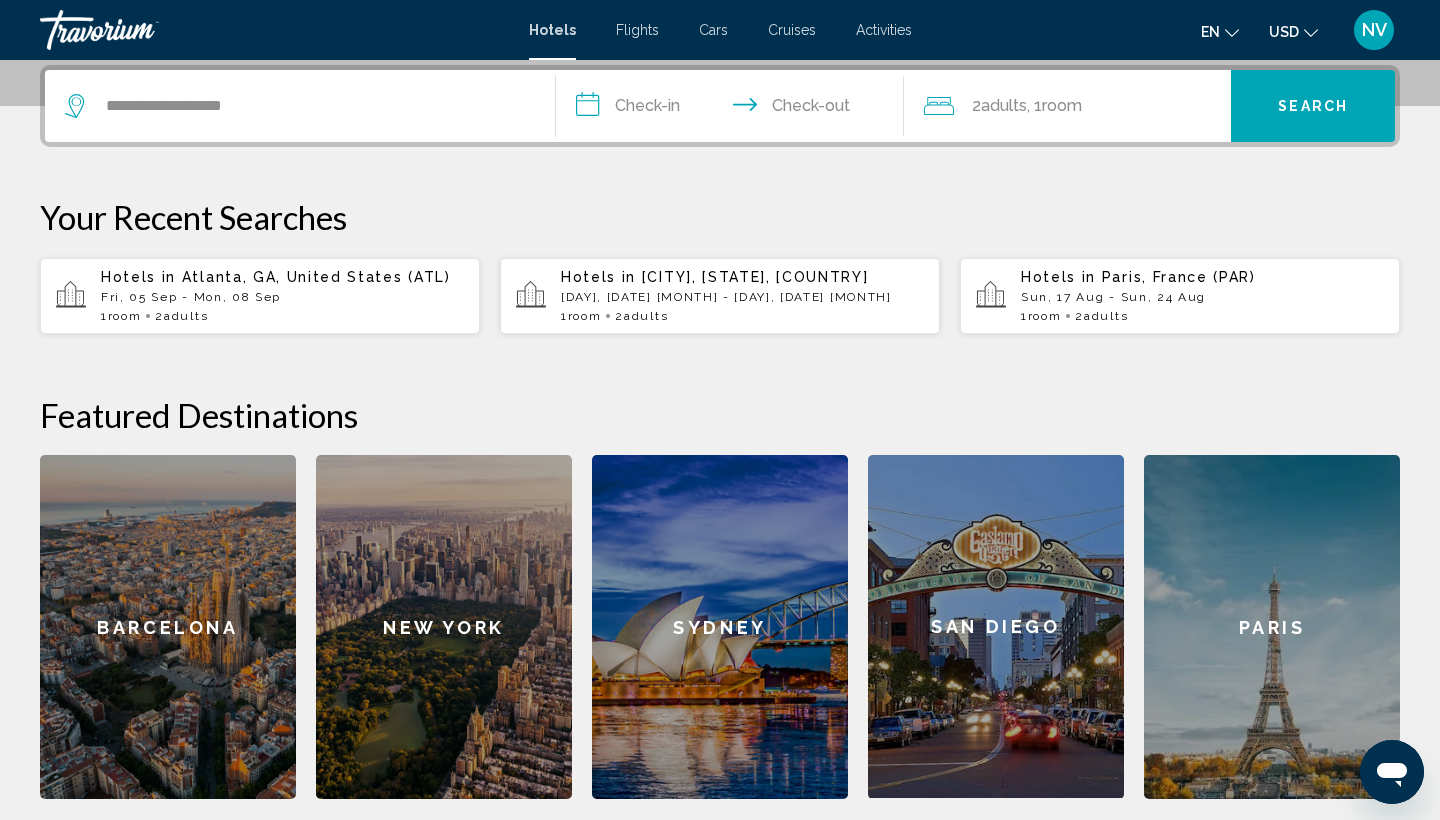 click on "**********" at bounding box center (734, 109) 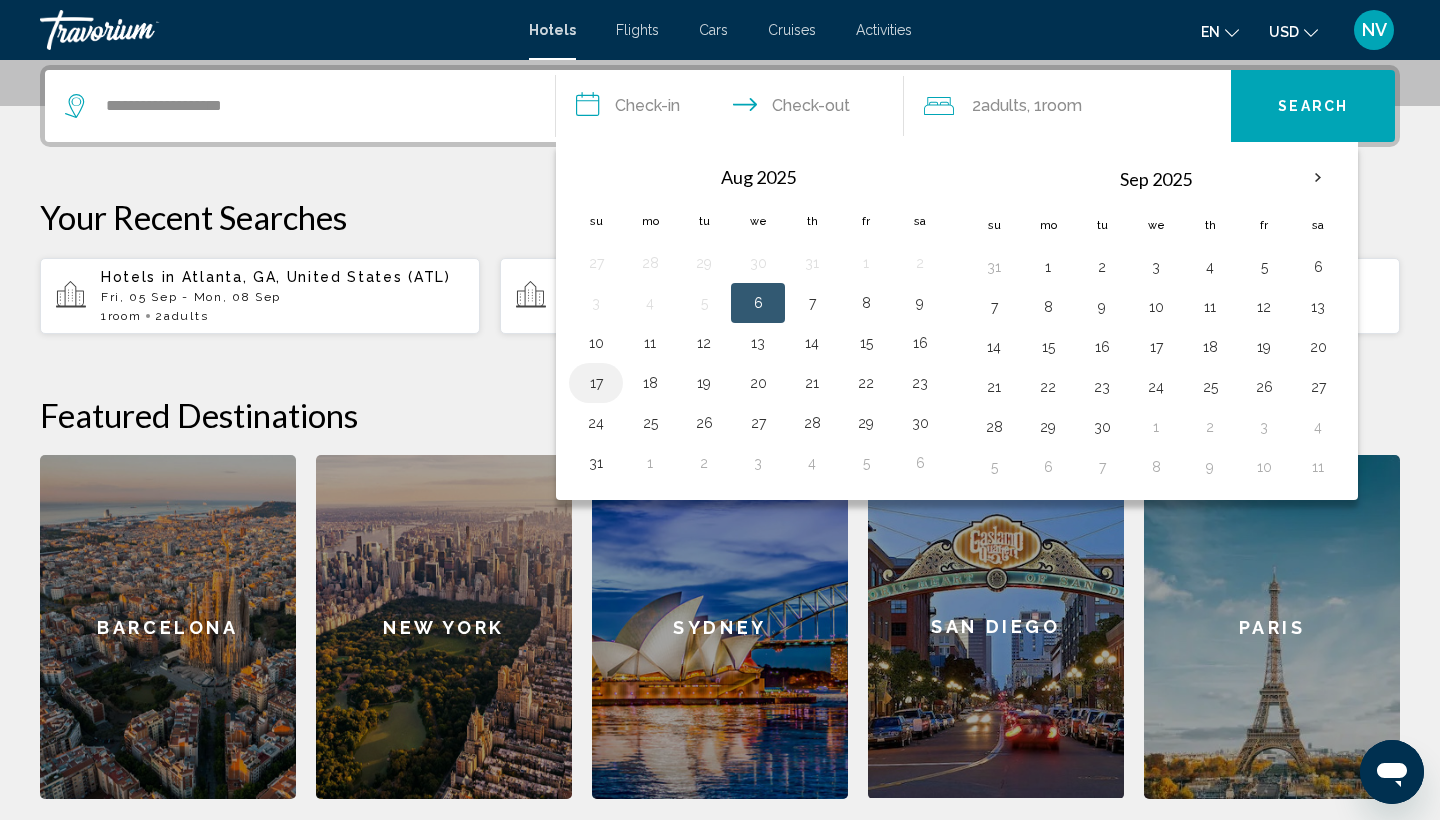 click on "17" at bounding box center (596, 383) 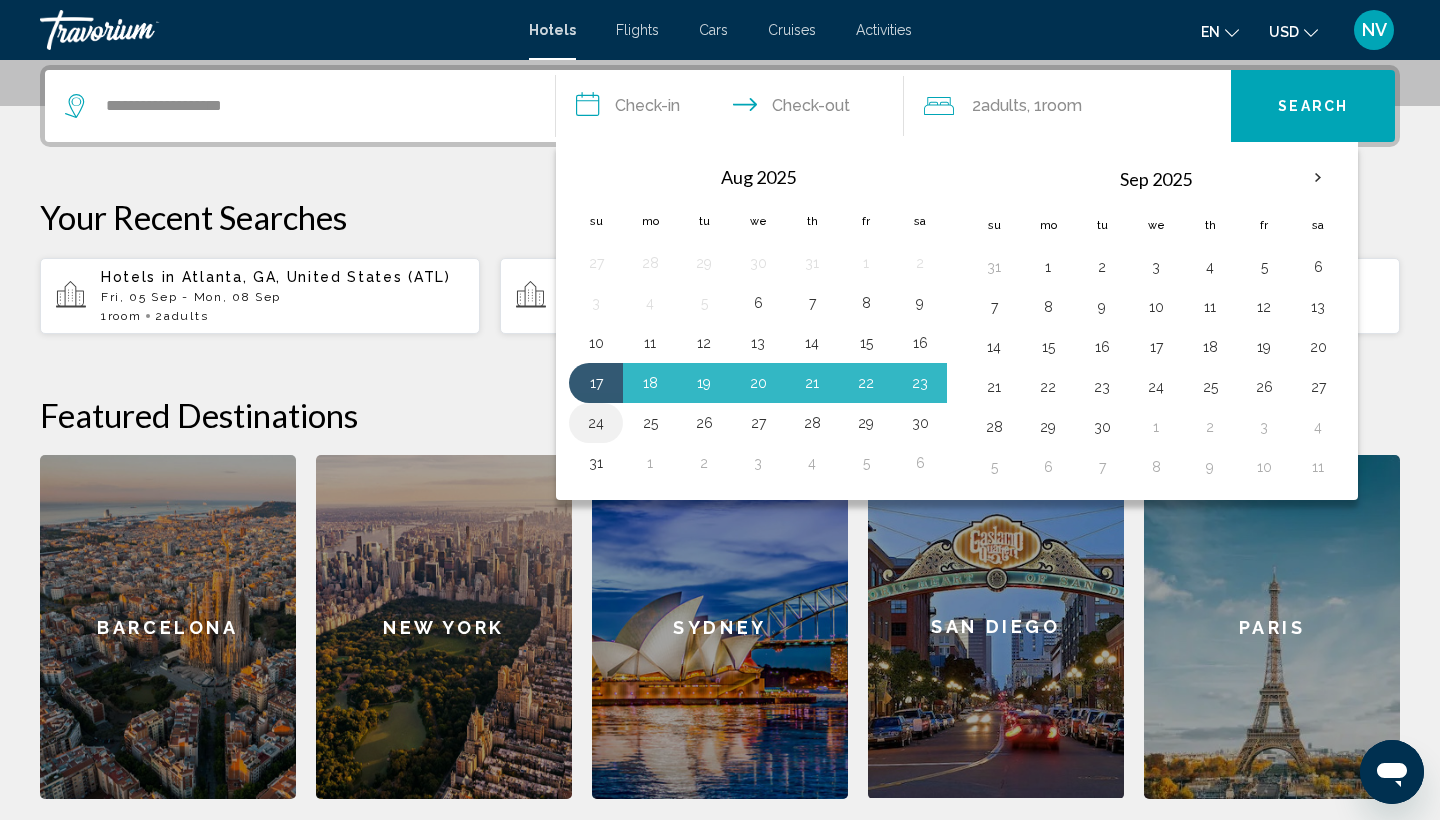 click on "24" at bounding box center [596, 423] 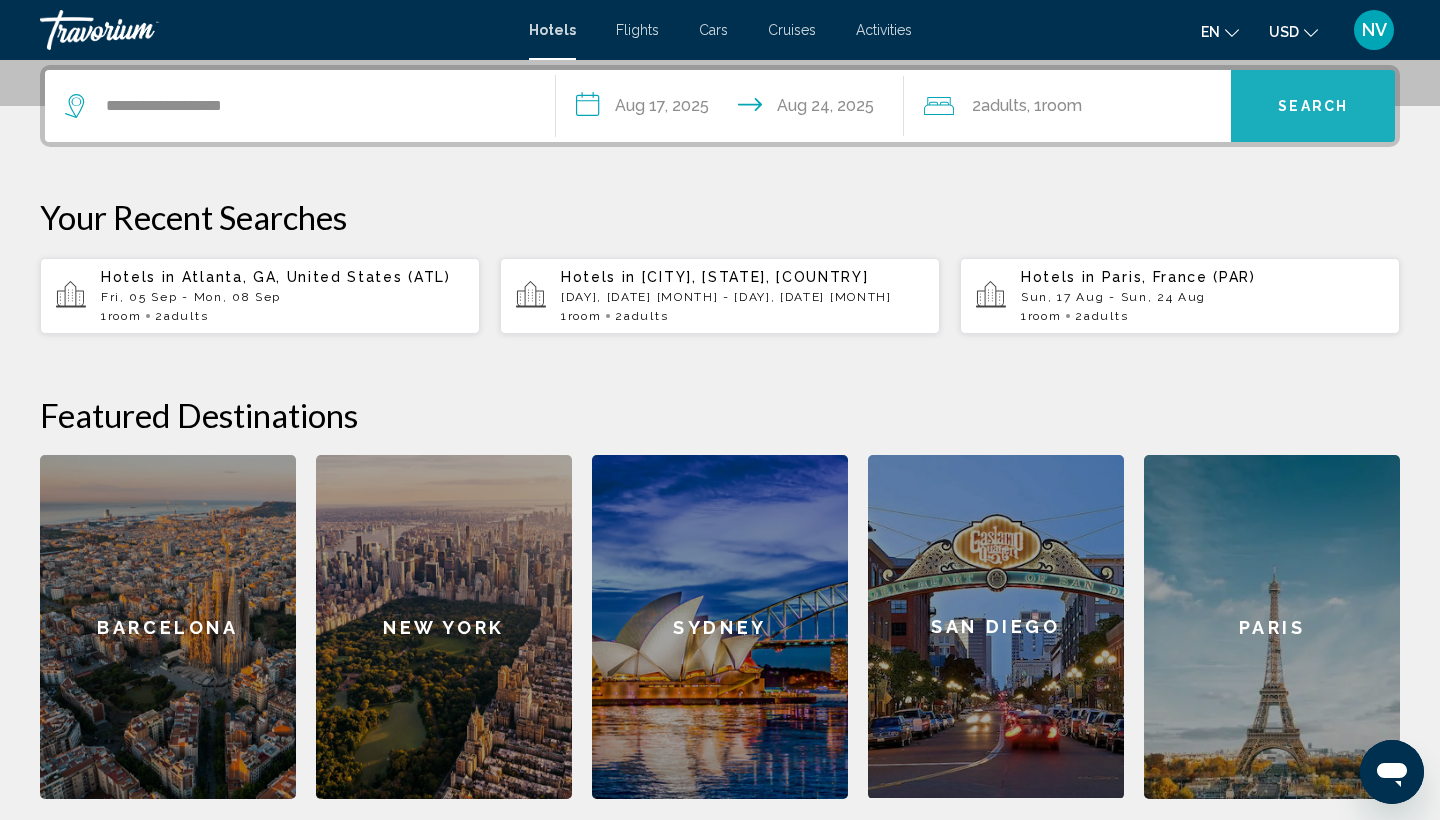 click on "Search" at bounding box center [1313, 107] 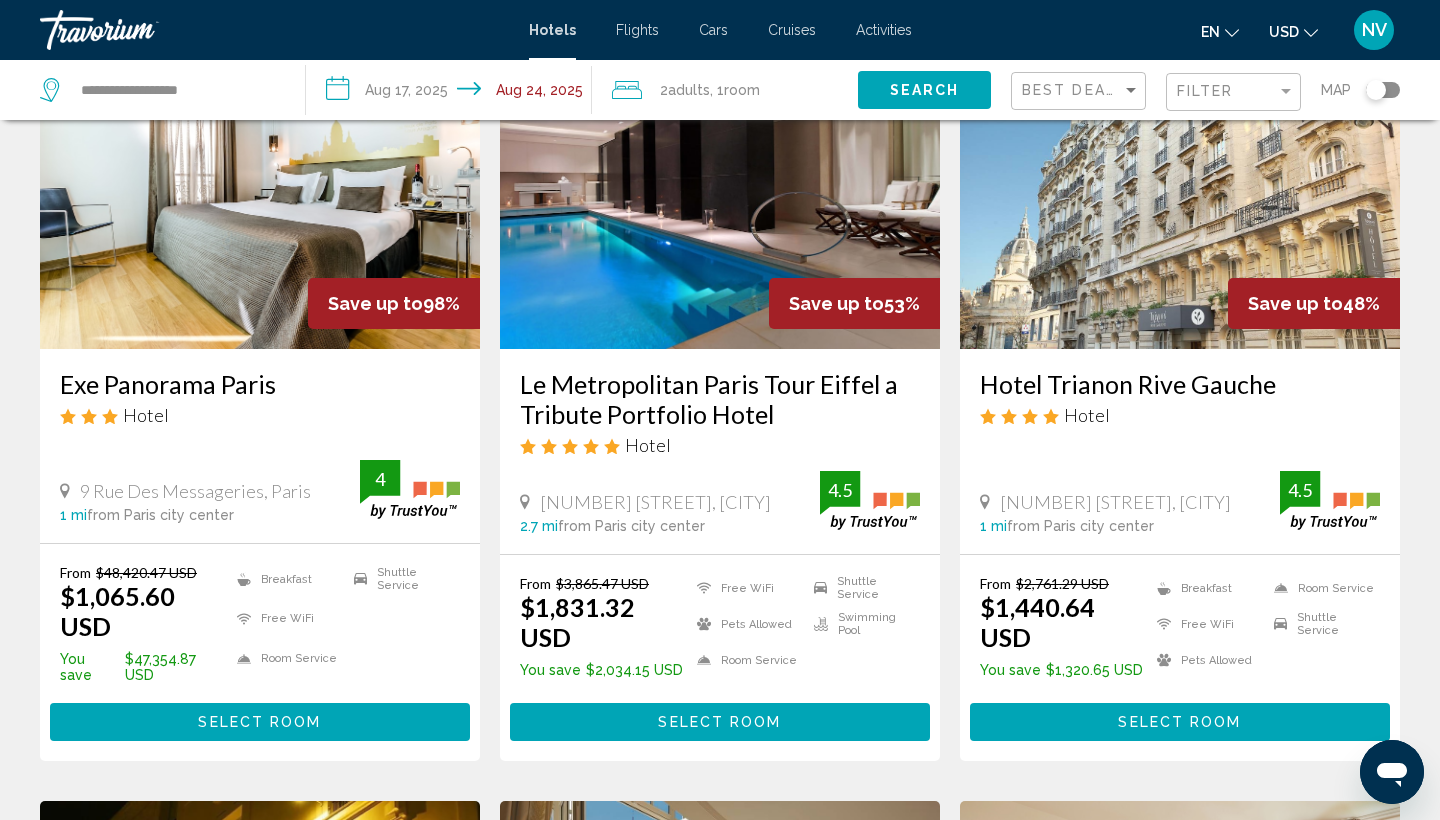scroll, scrollTop: 149, scrollLeft: 0, axis: vertical 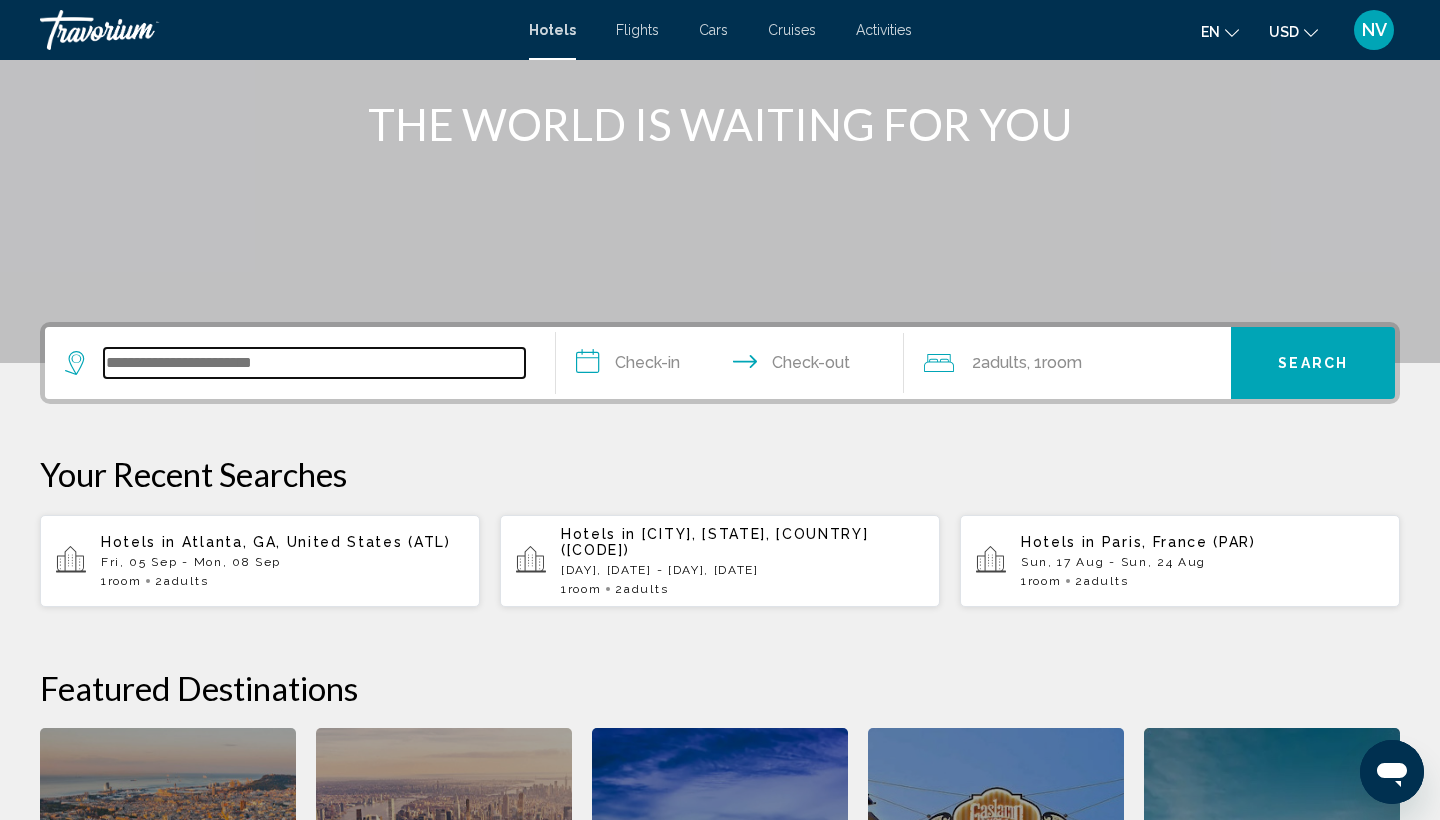 click at bounding box center (314, 363) 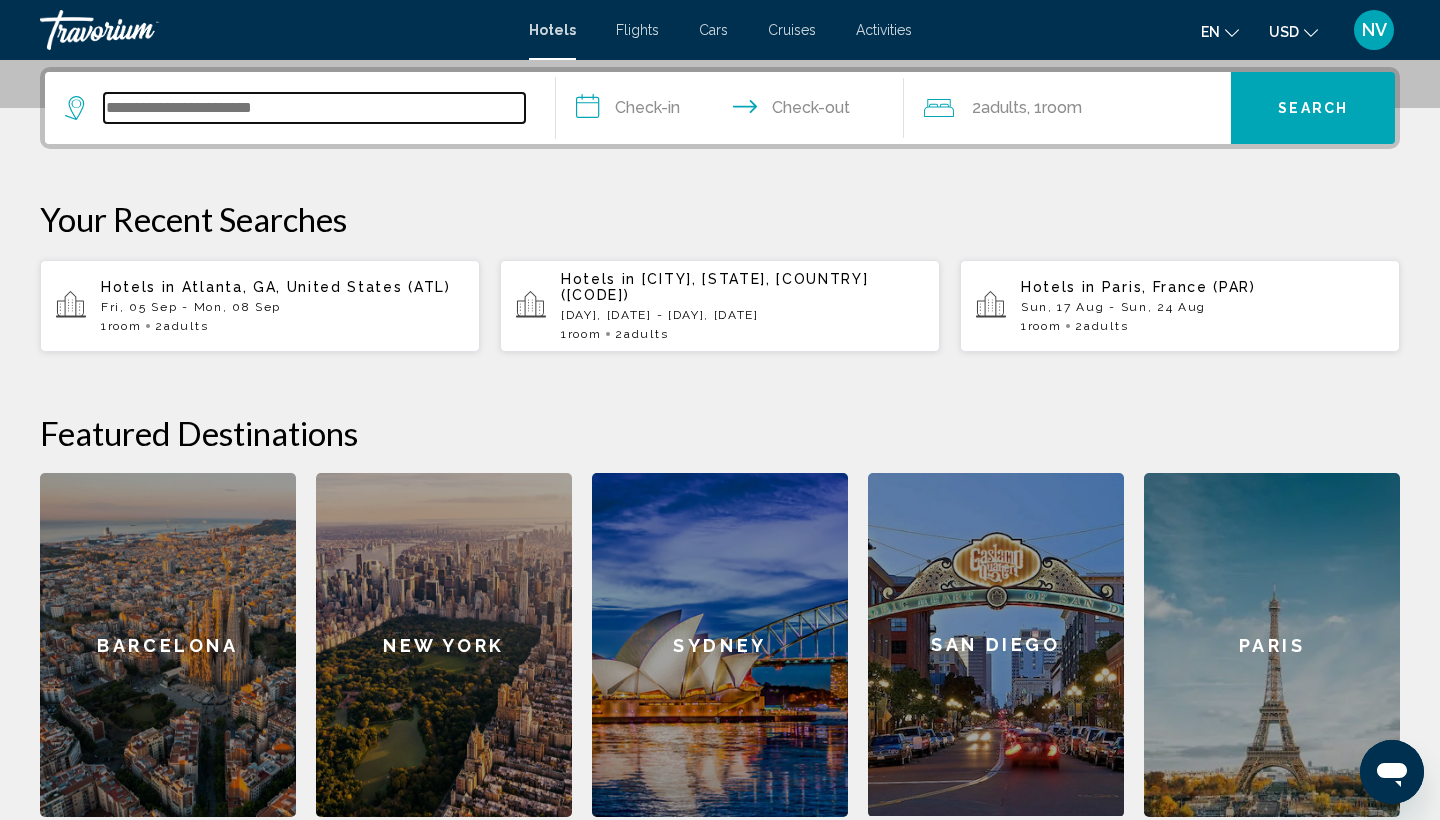 scroll, scrollTop: 494, scrollLeft: 0, axis: vertical 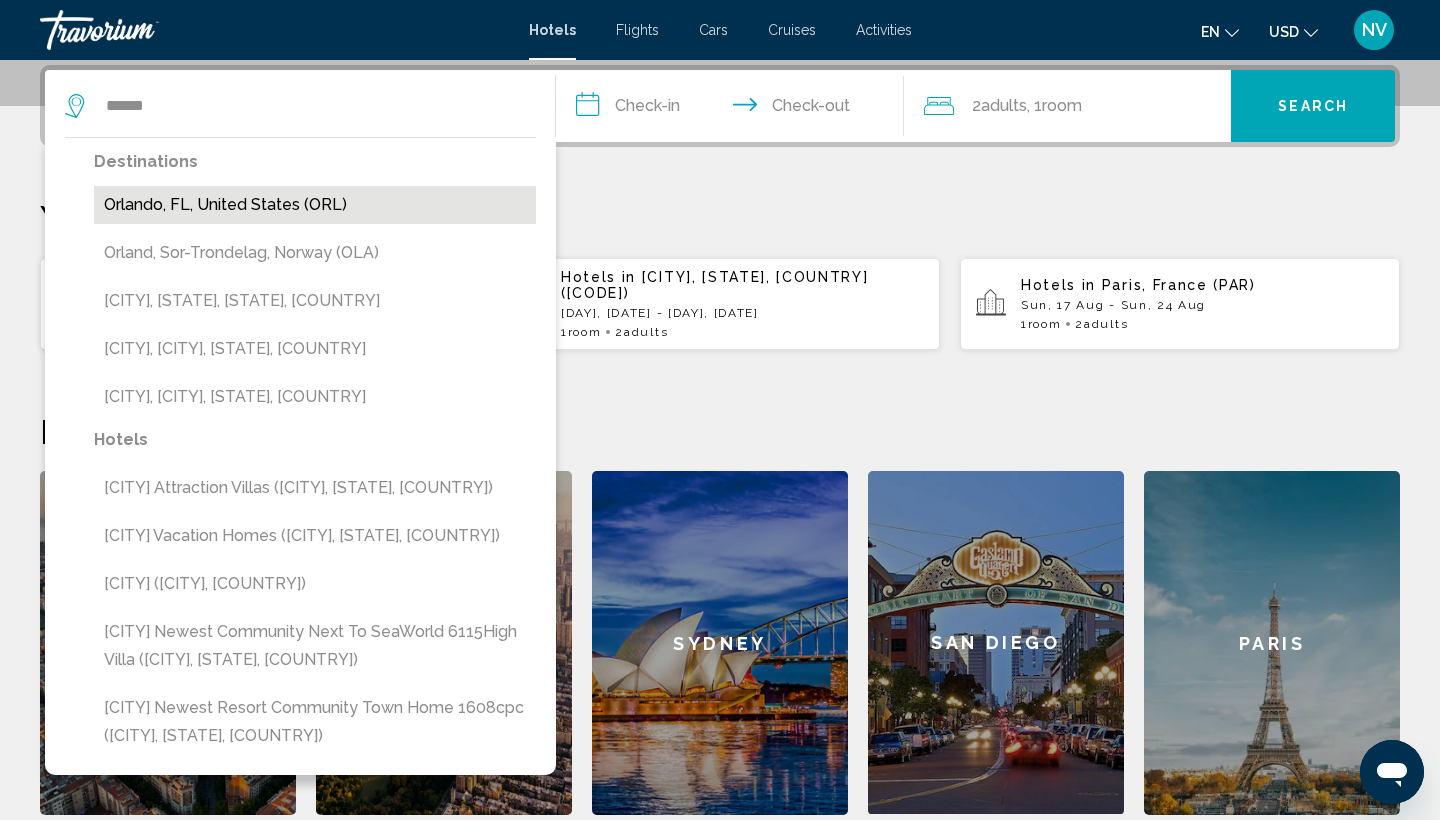 drag, startPoint x: 111, startPoint y: 365, endPoint x: 211, endPoint y: 203, distance: 190.37857 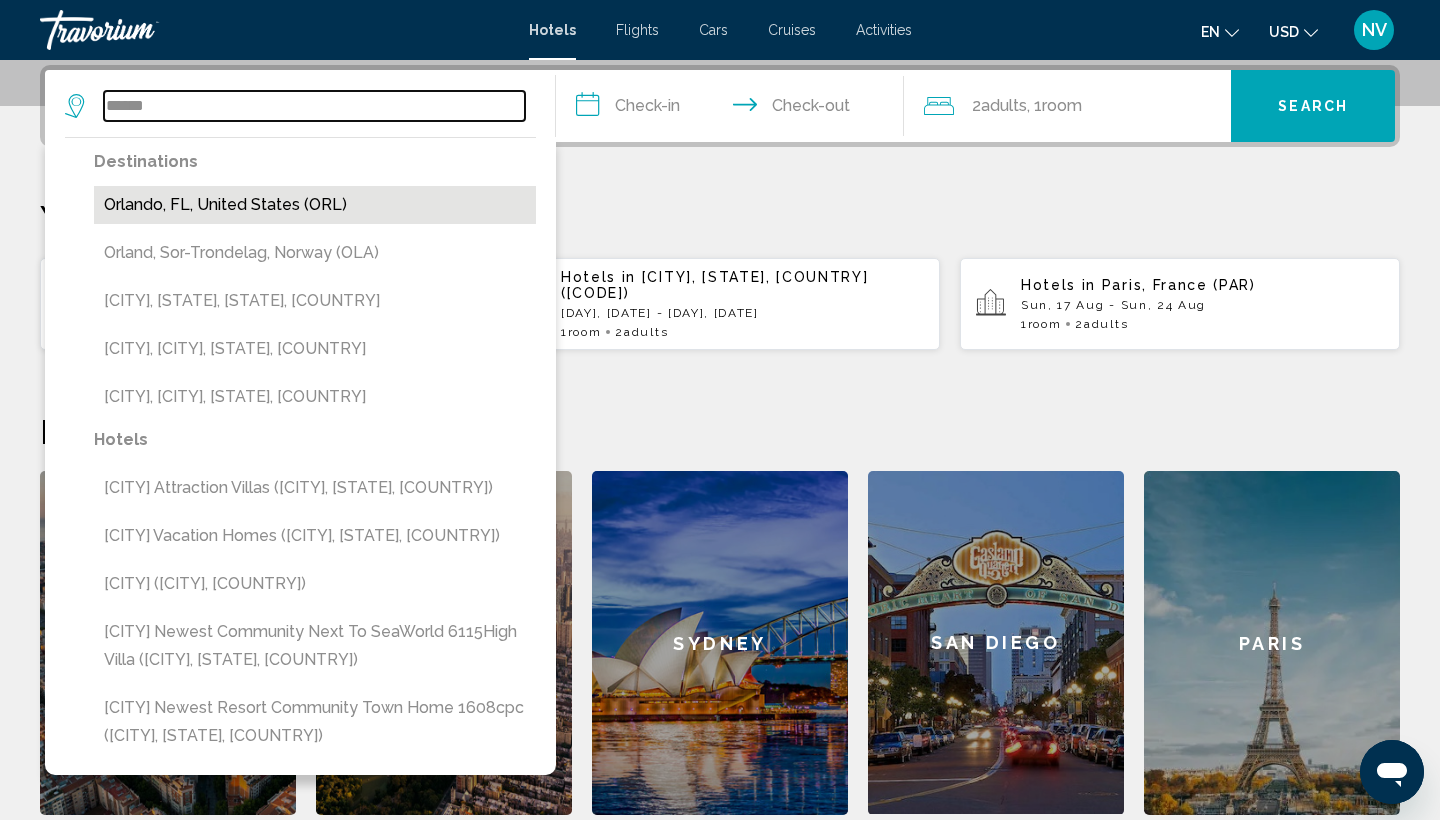 type on "**********" 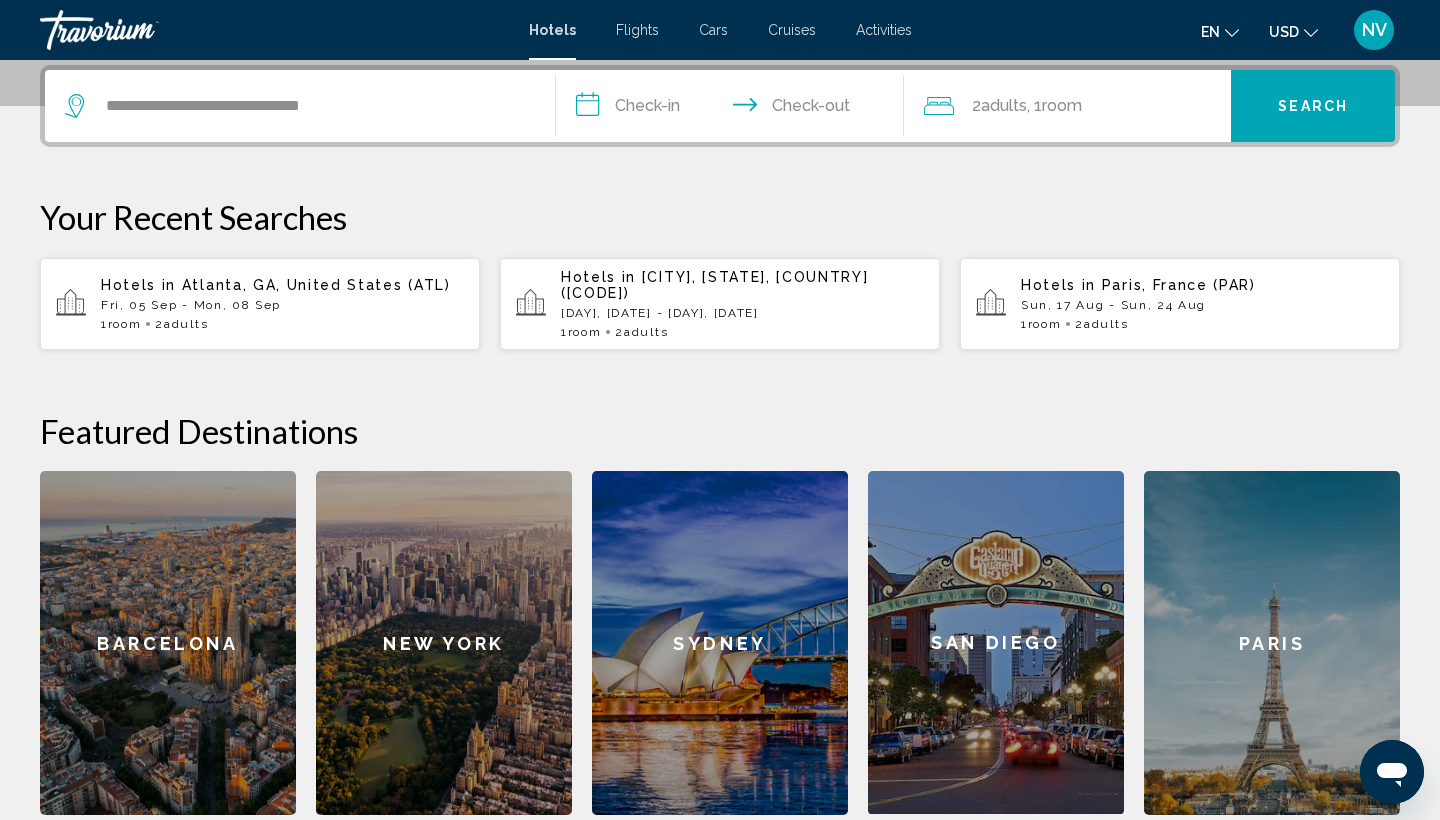click on "**********" at bounding box center (734, 109) 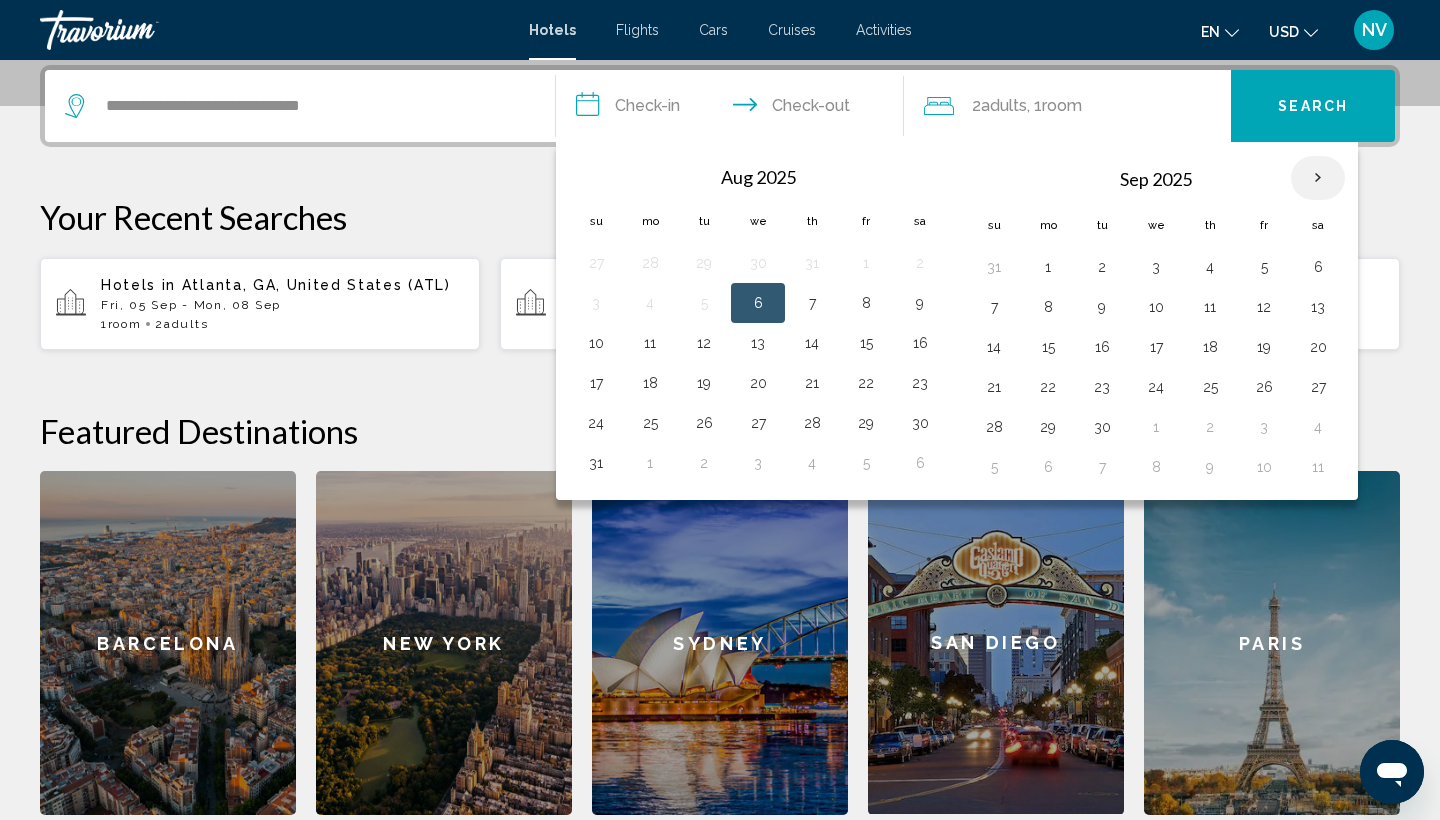 click at bounding box center [1318, 178] 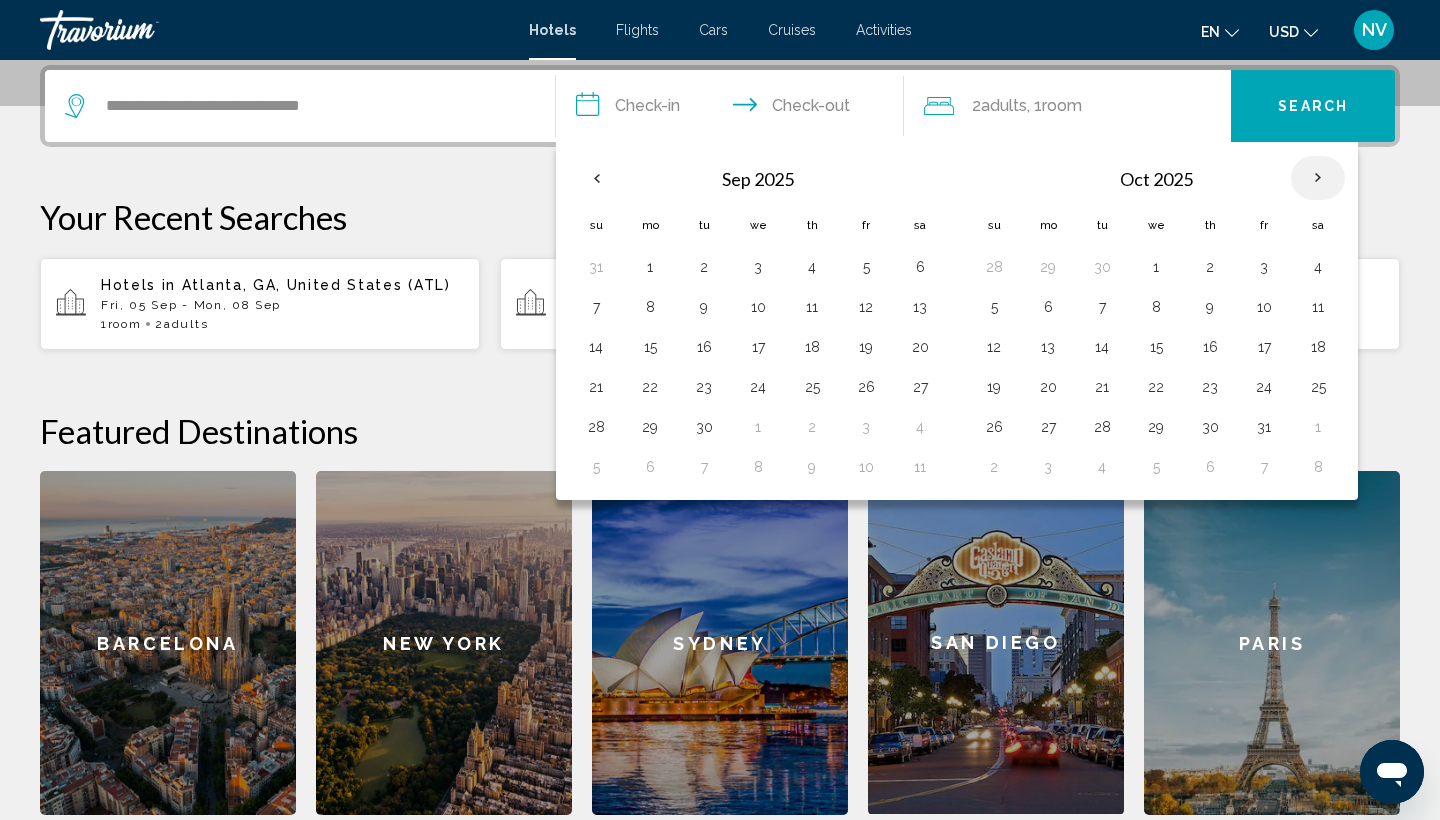 click at bounding box center [1318, 178] 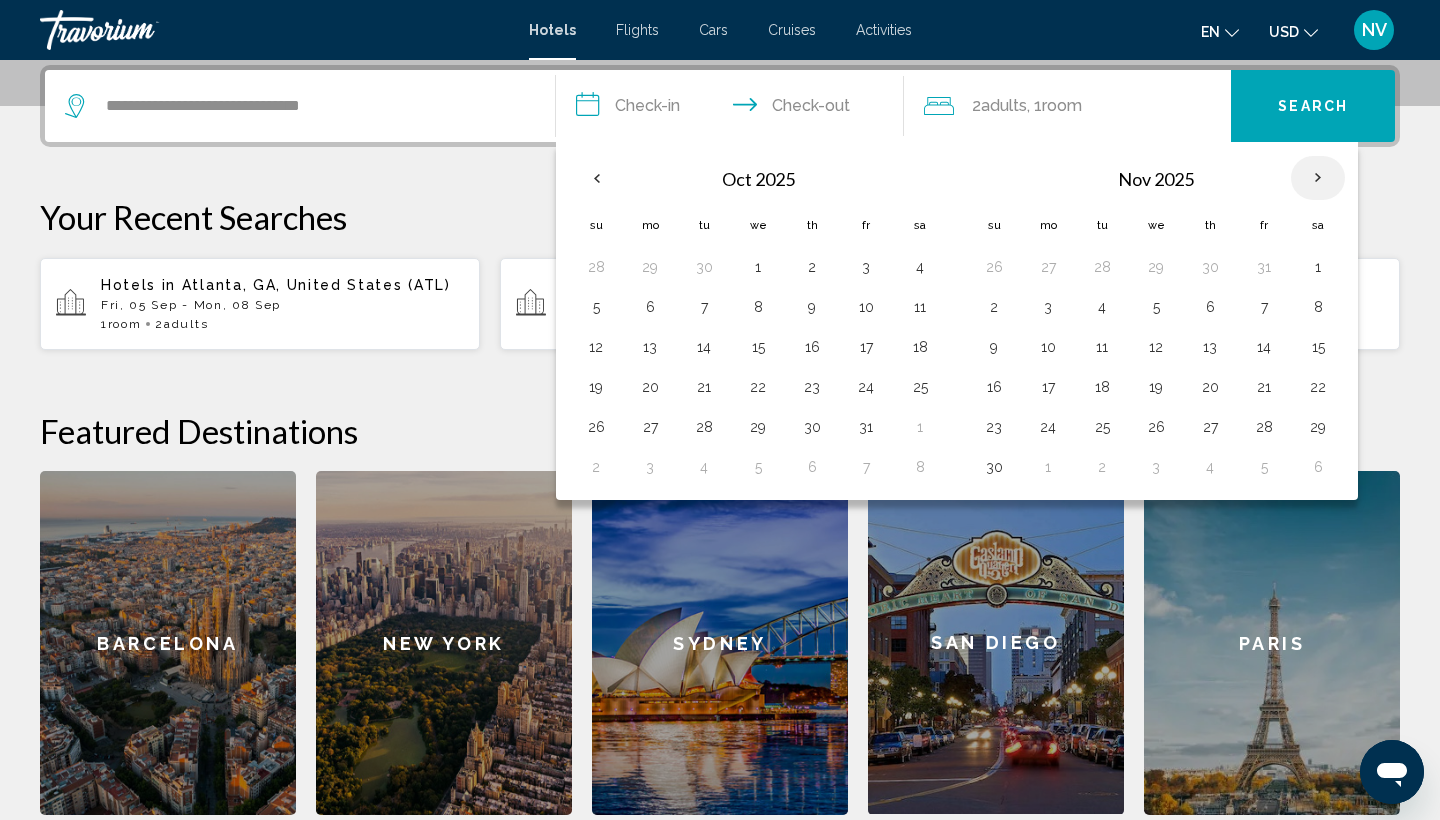 click at bounding box center [1318, 178] 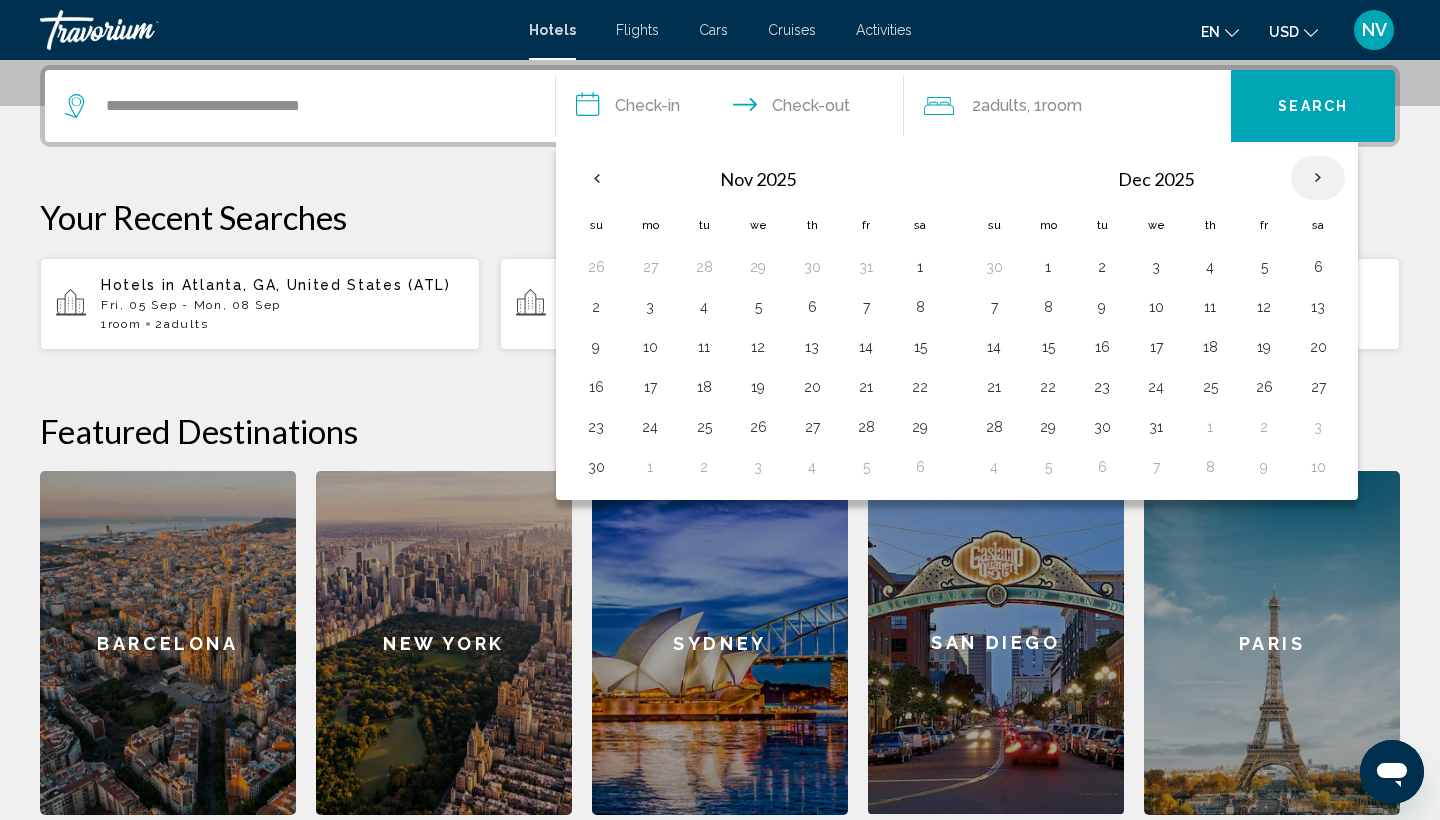 click at bounding box center (1318, 178) 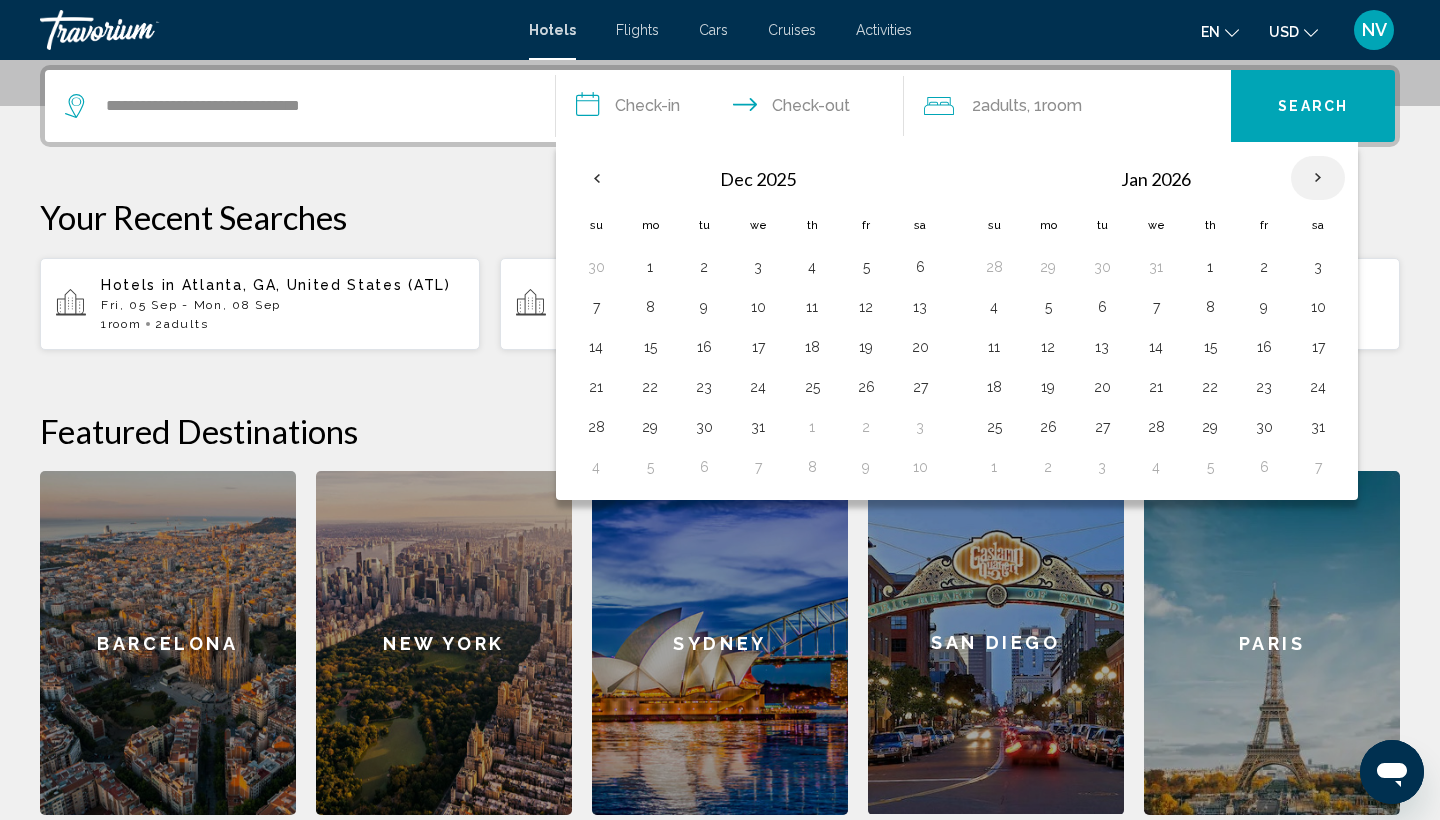 click at bounding box center (1318, 178) 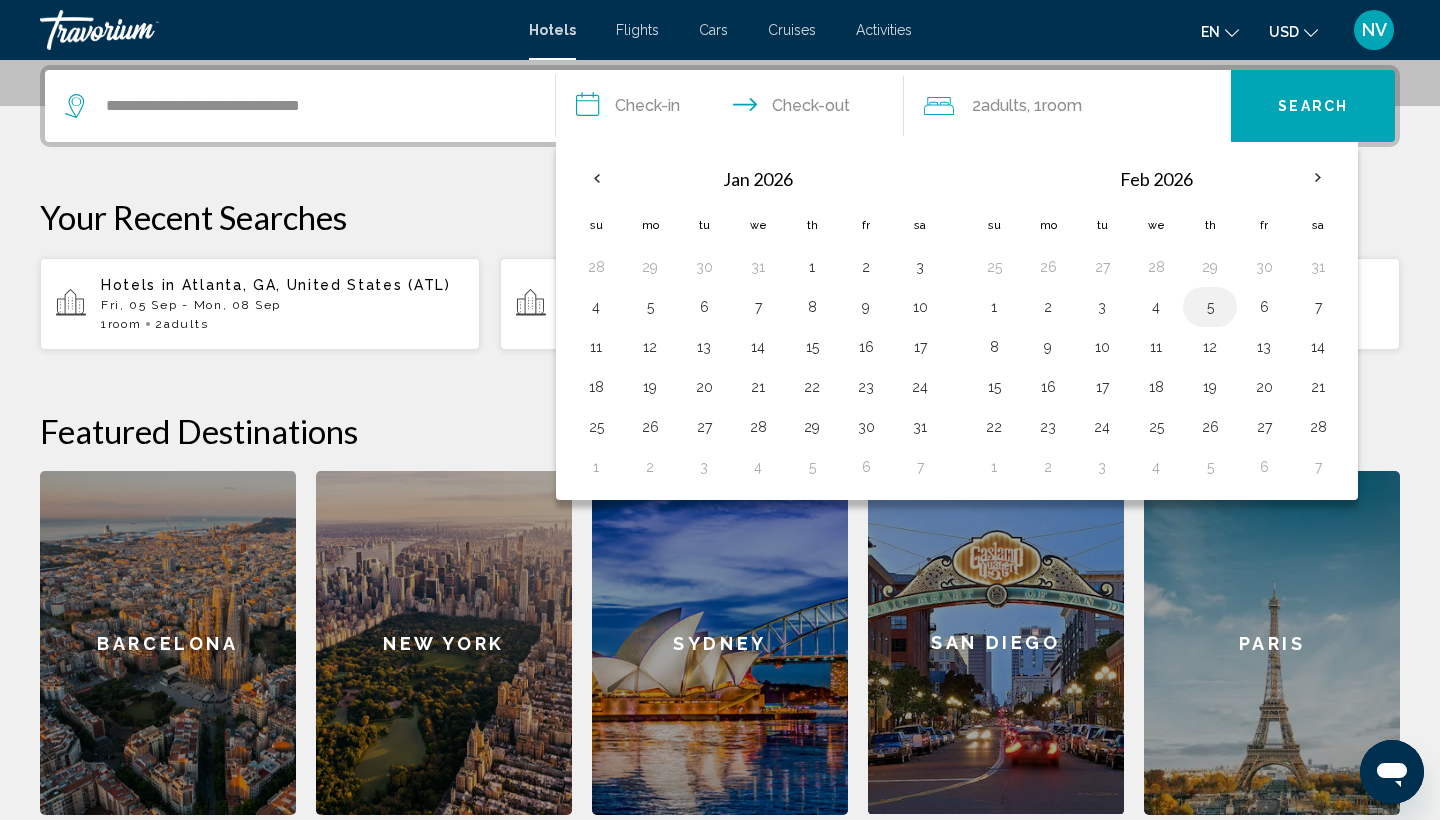 click on "5" at bounding box center (1210, 307) 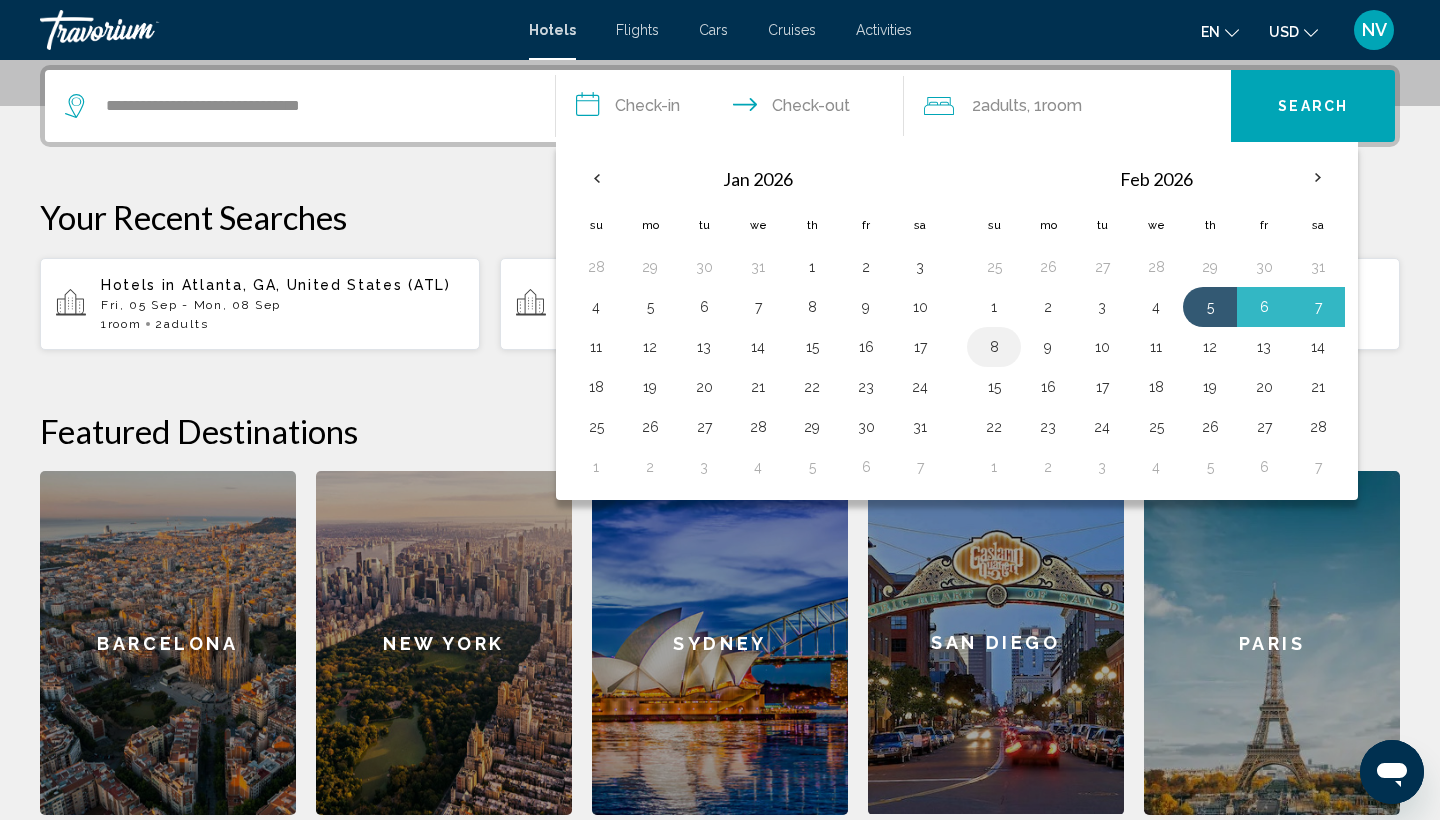 click on "8" at bounding box center (994, 347) 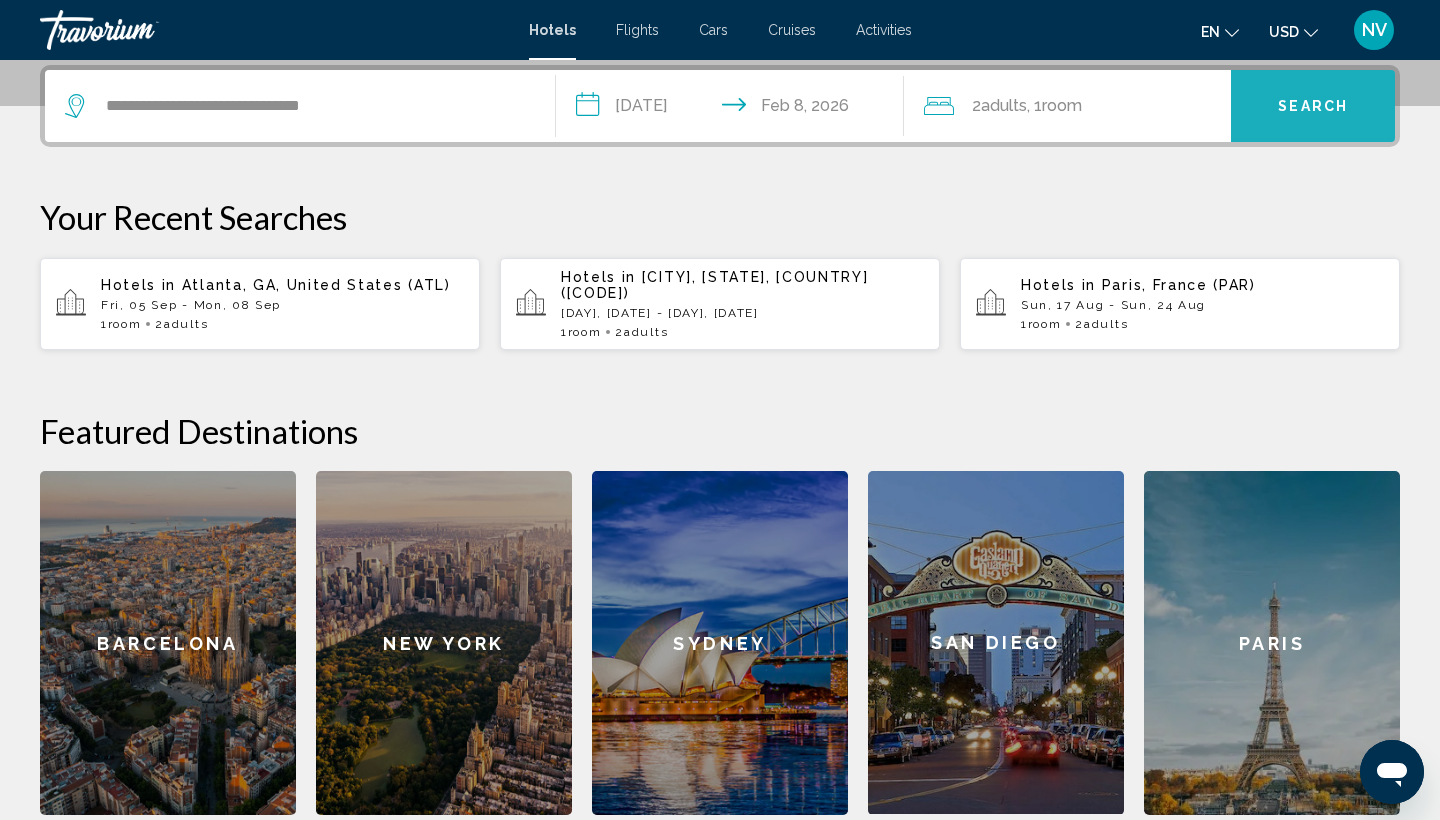 click on "Search" at bounding box center (1313, 106) 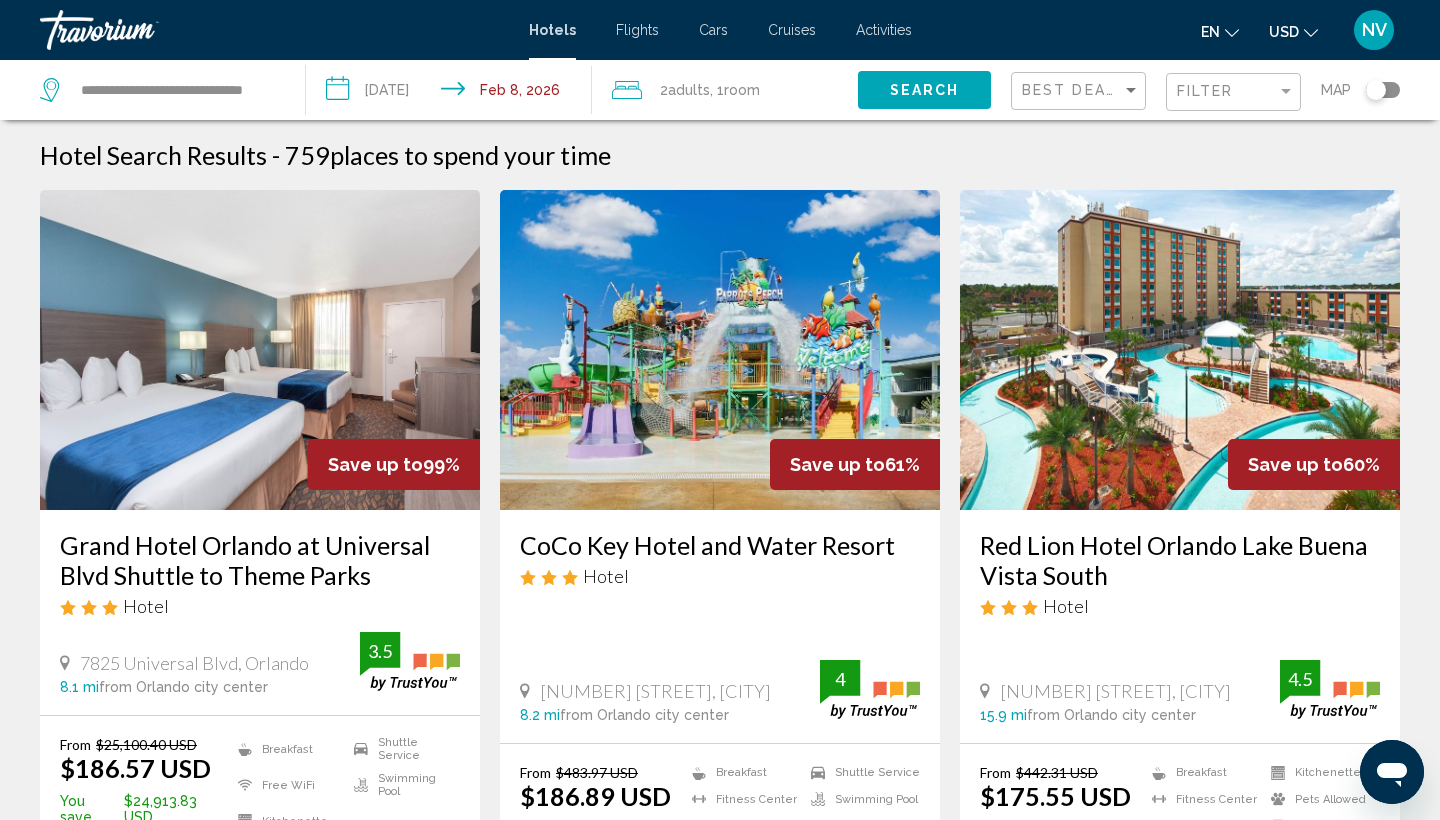 scroll, scrollTop: 0, scrollLeft: 0, axis: both 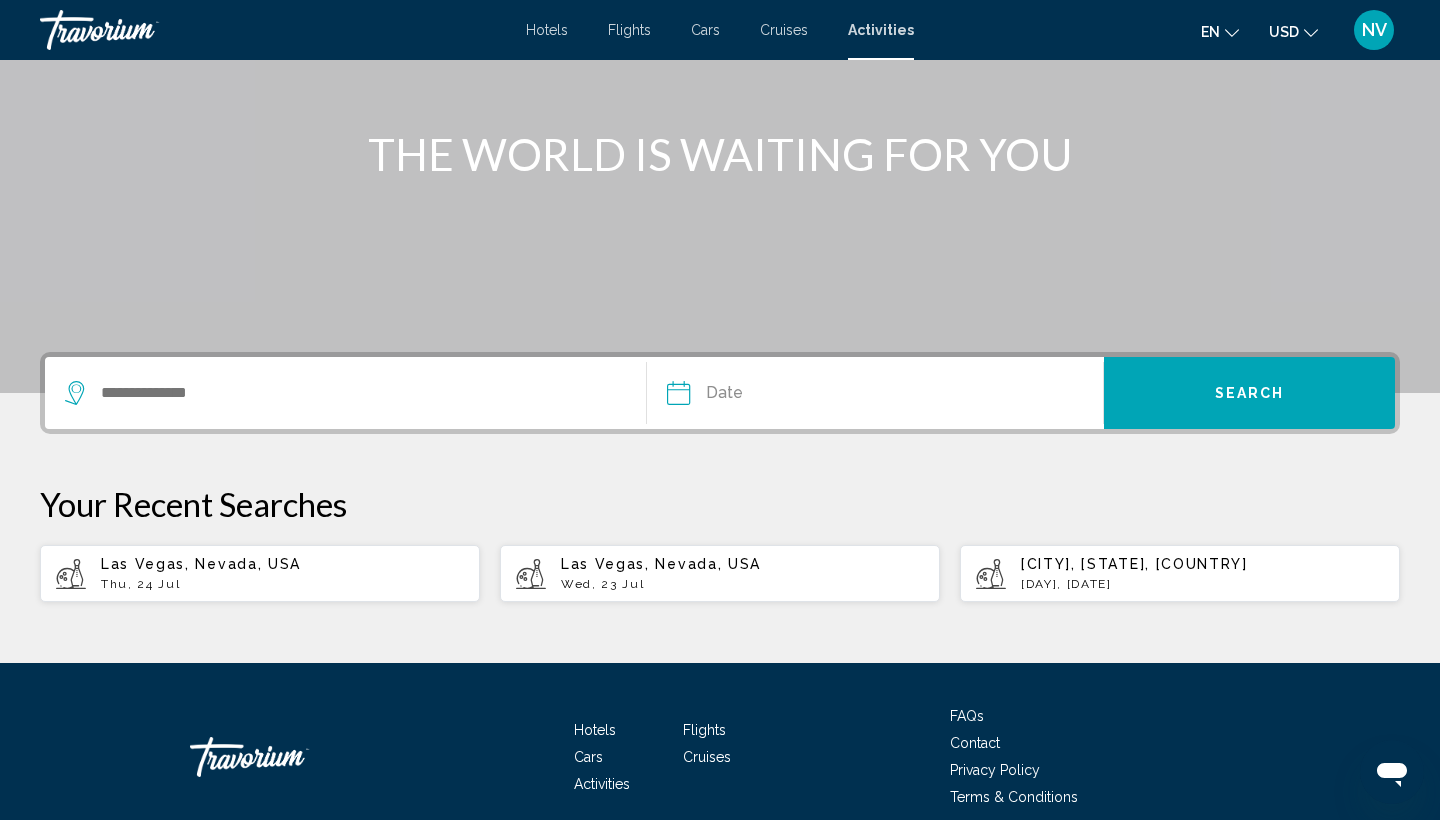 click 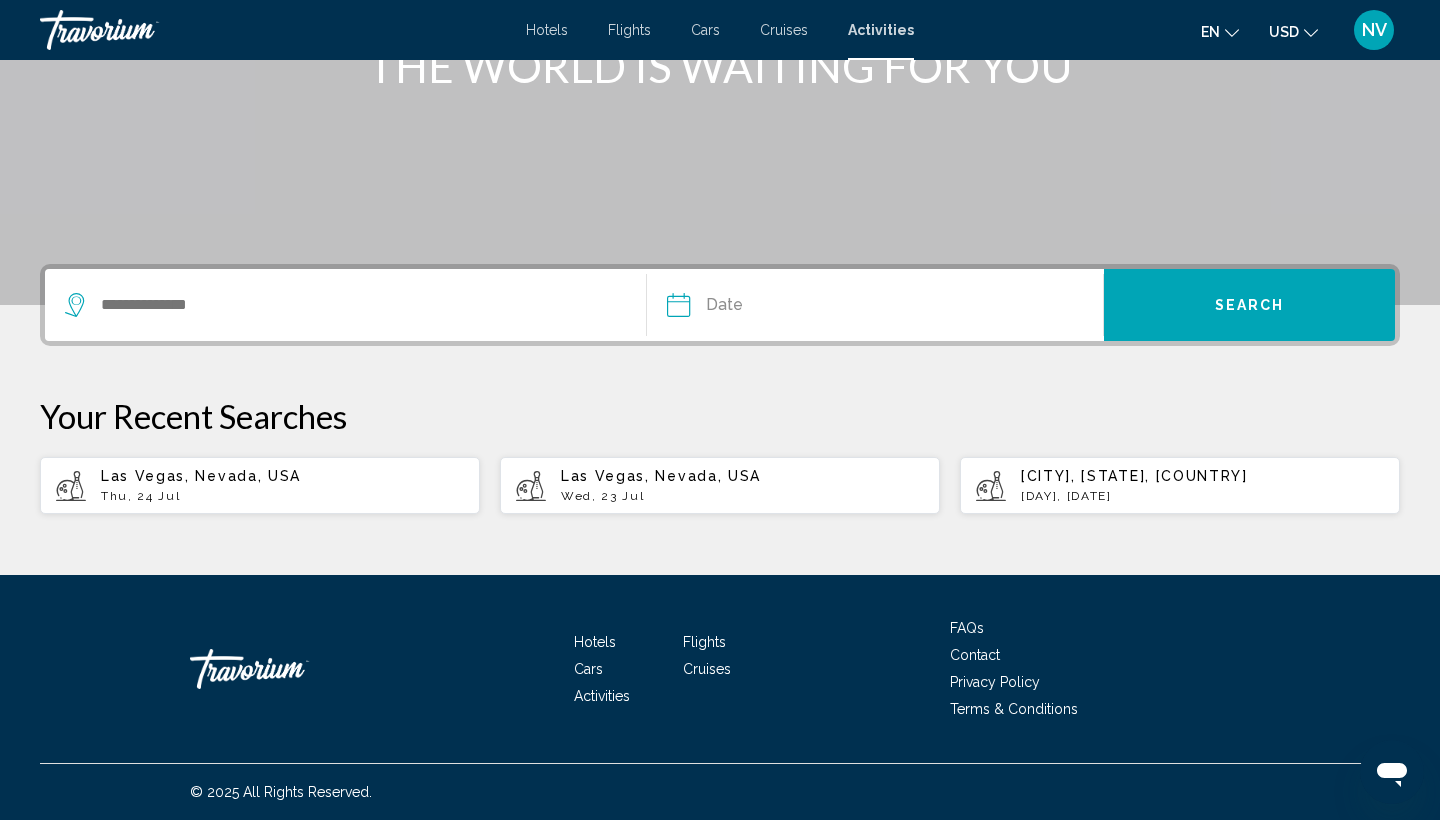click 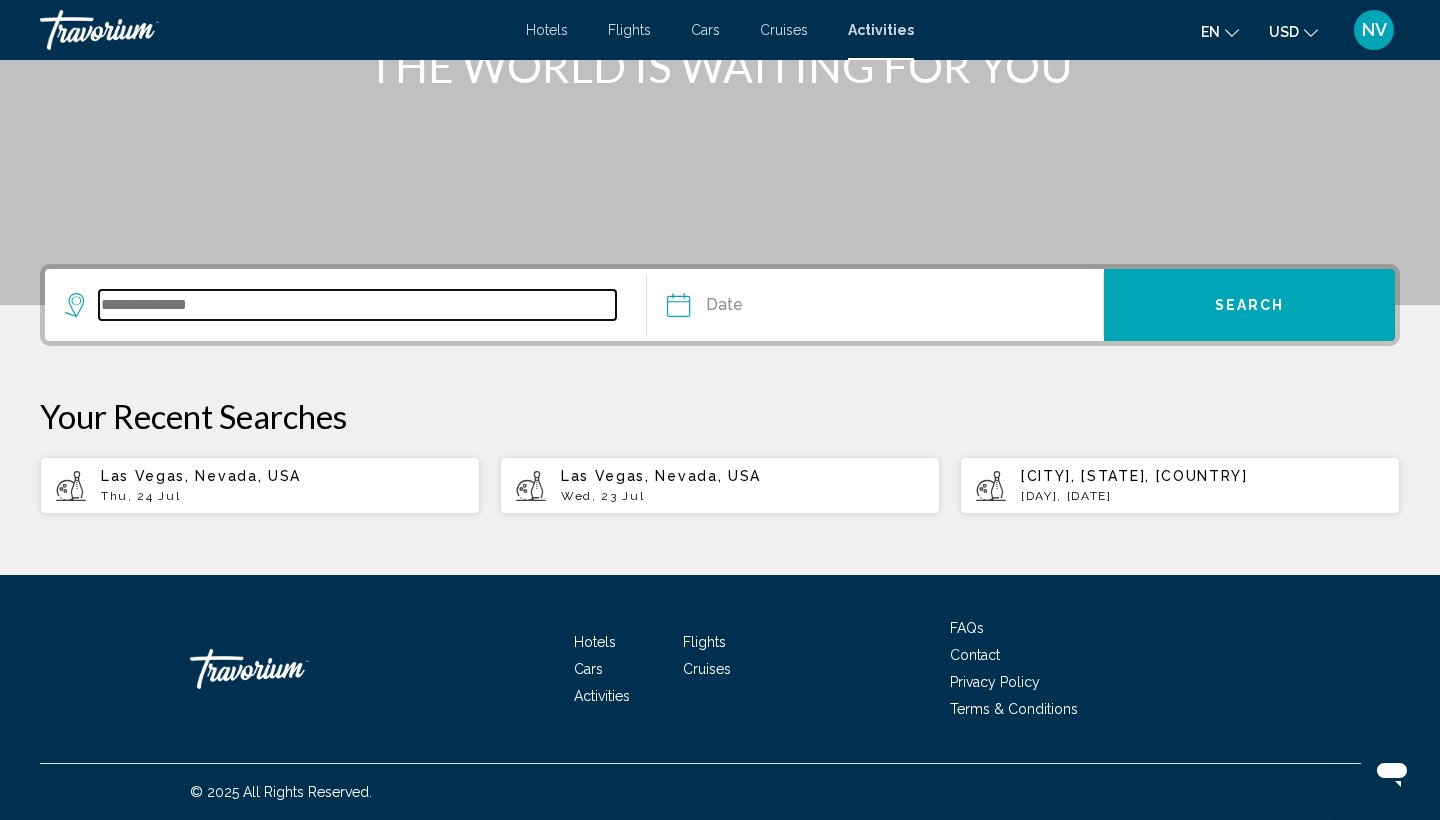 click at bounding box center (357, 305) 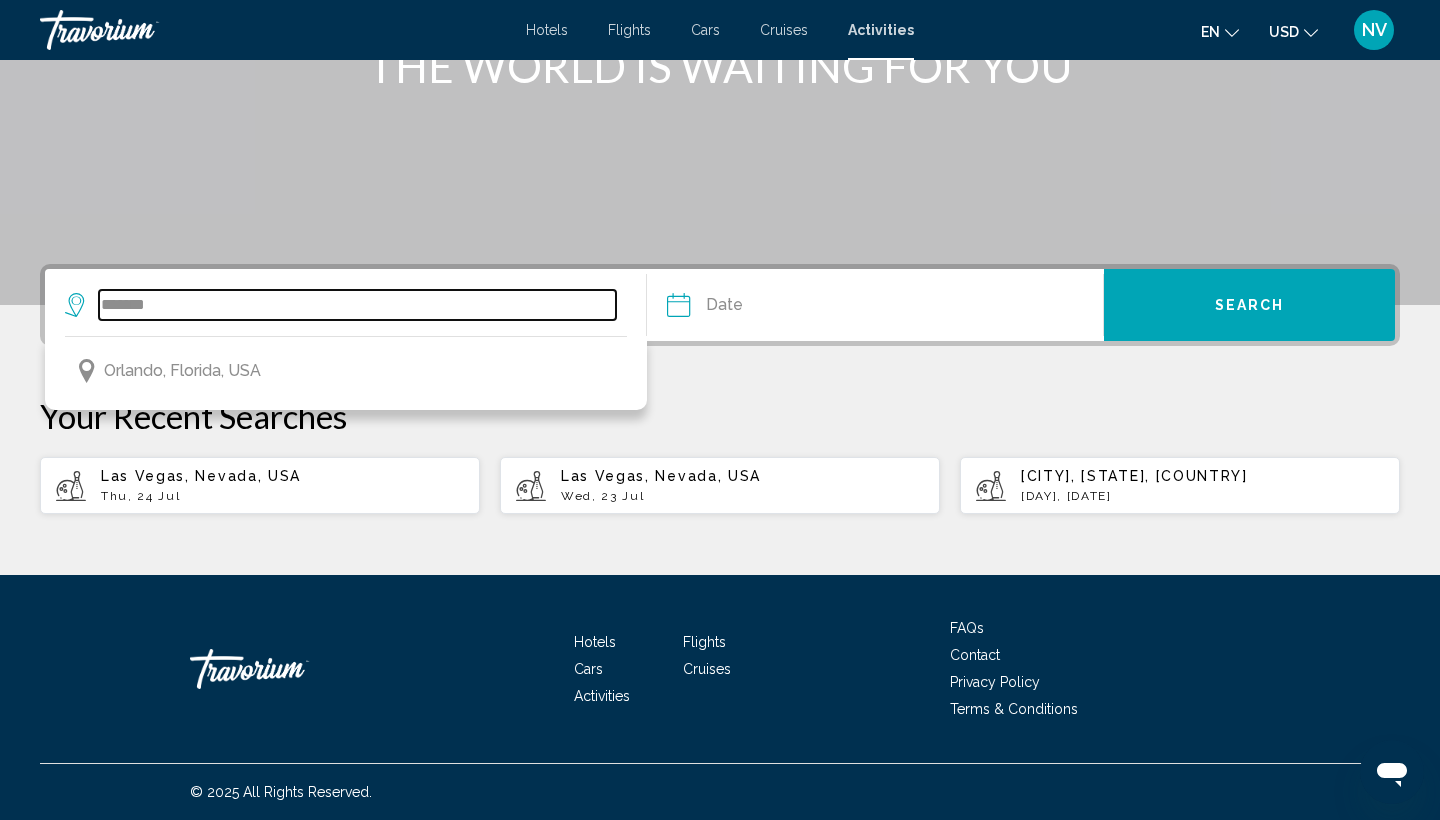 type on "*******" 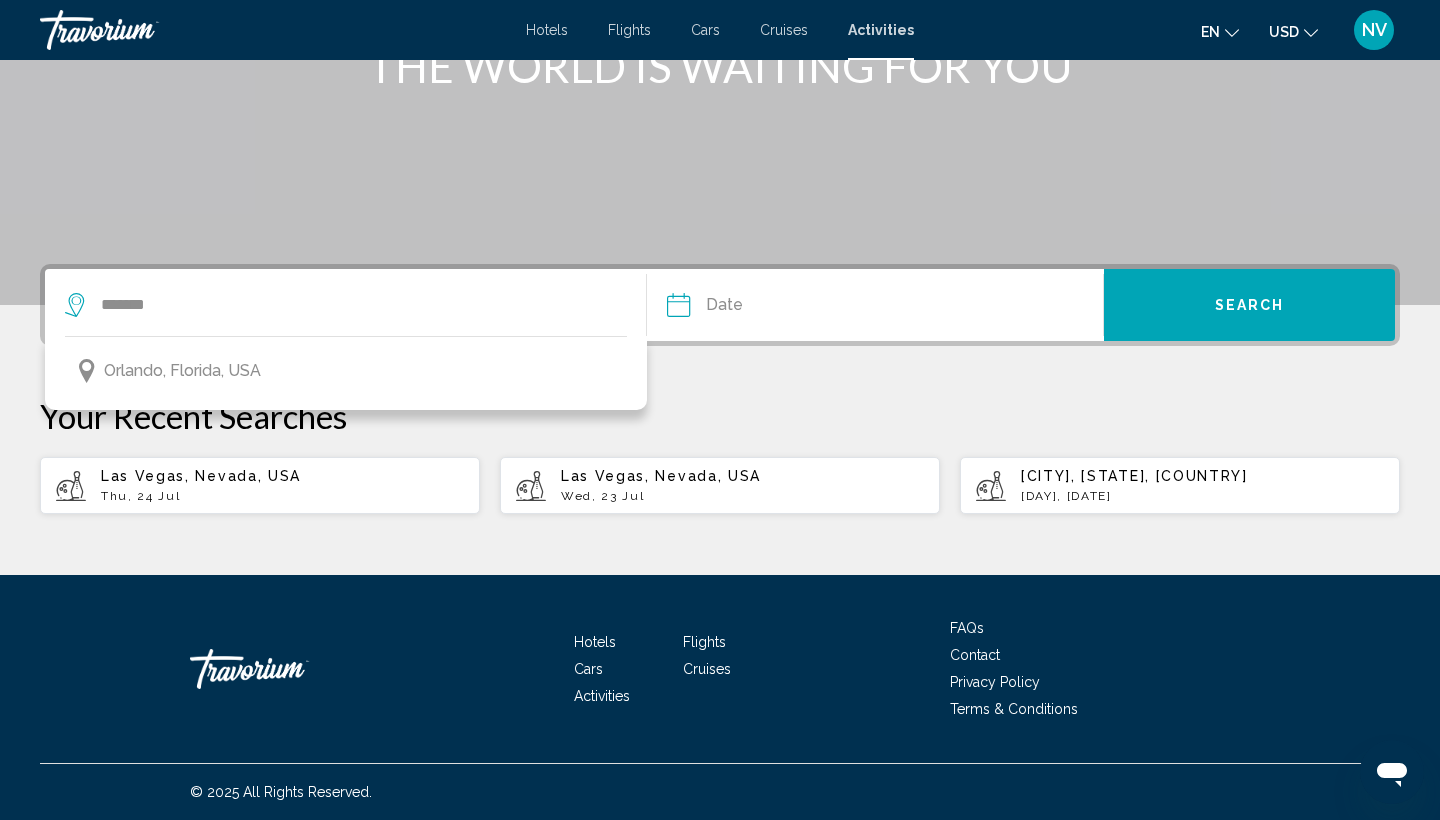 click at bounding box center (775, 308) 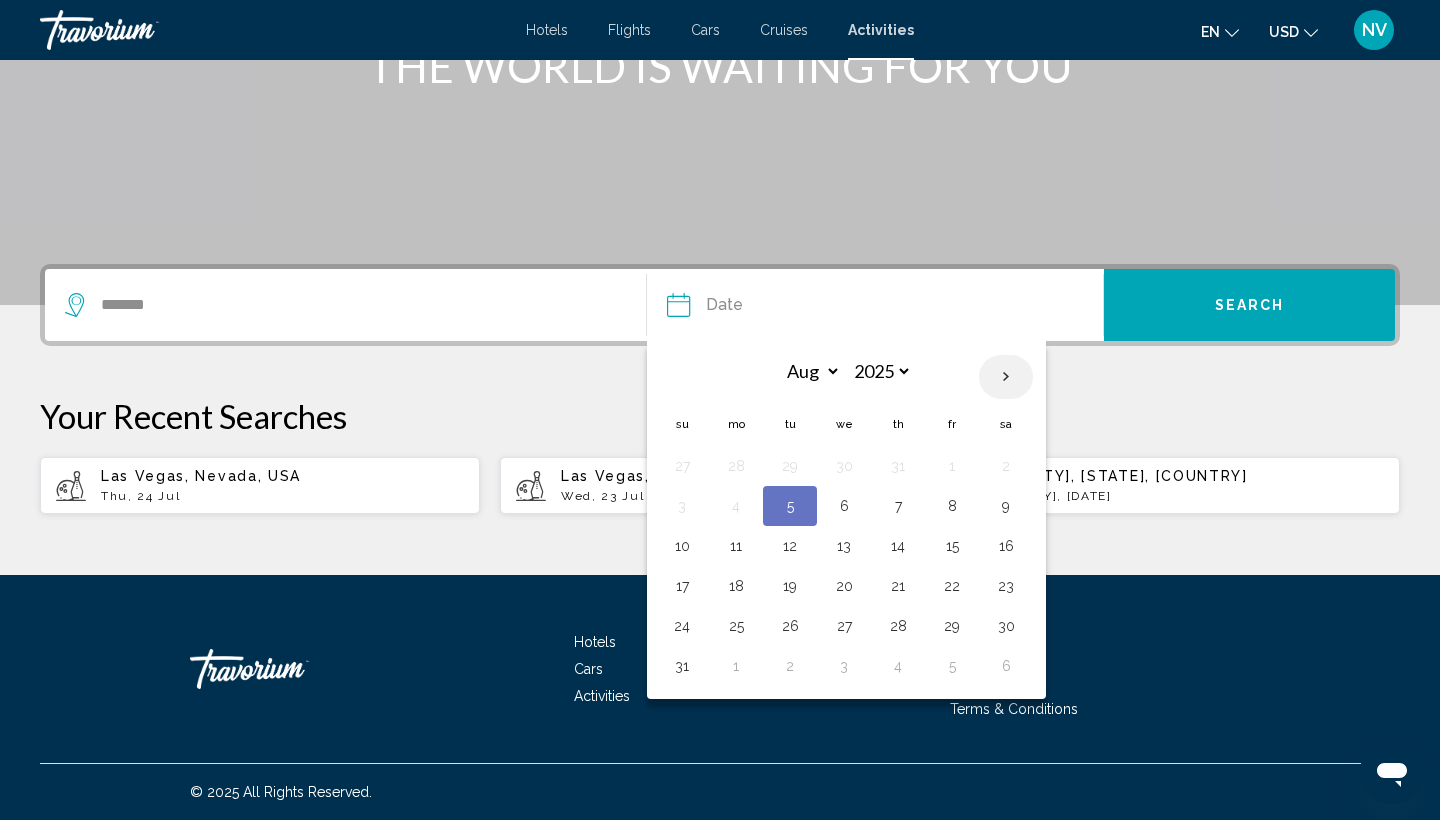 click at bounding box center [1006, 377] 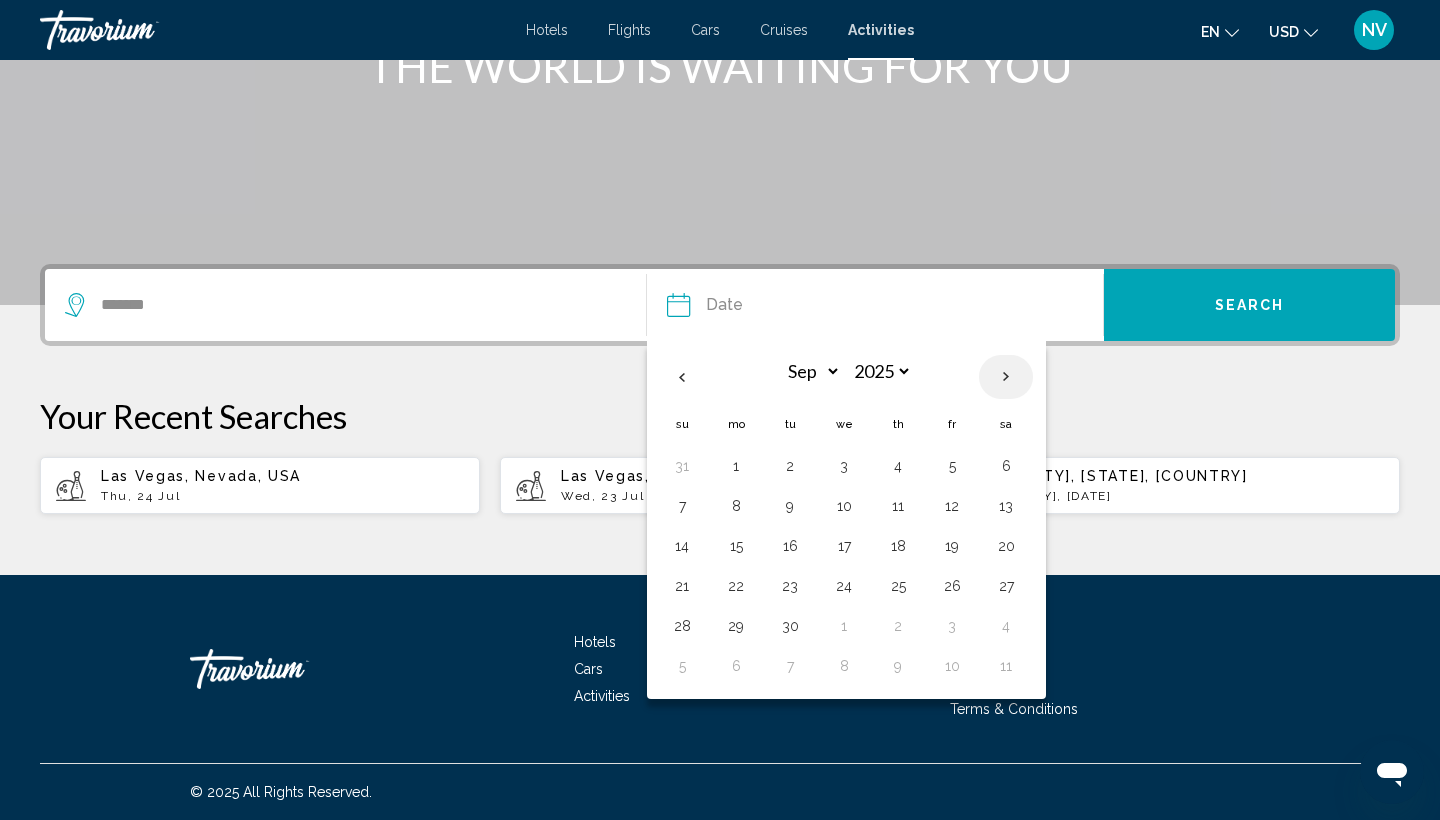 click at bounding box center (1006, 377) 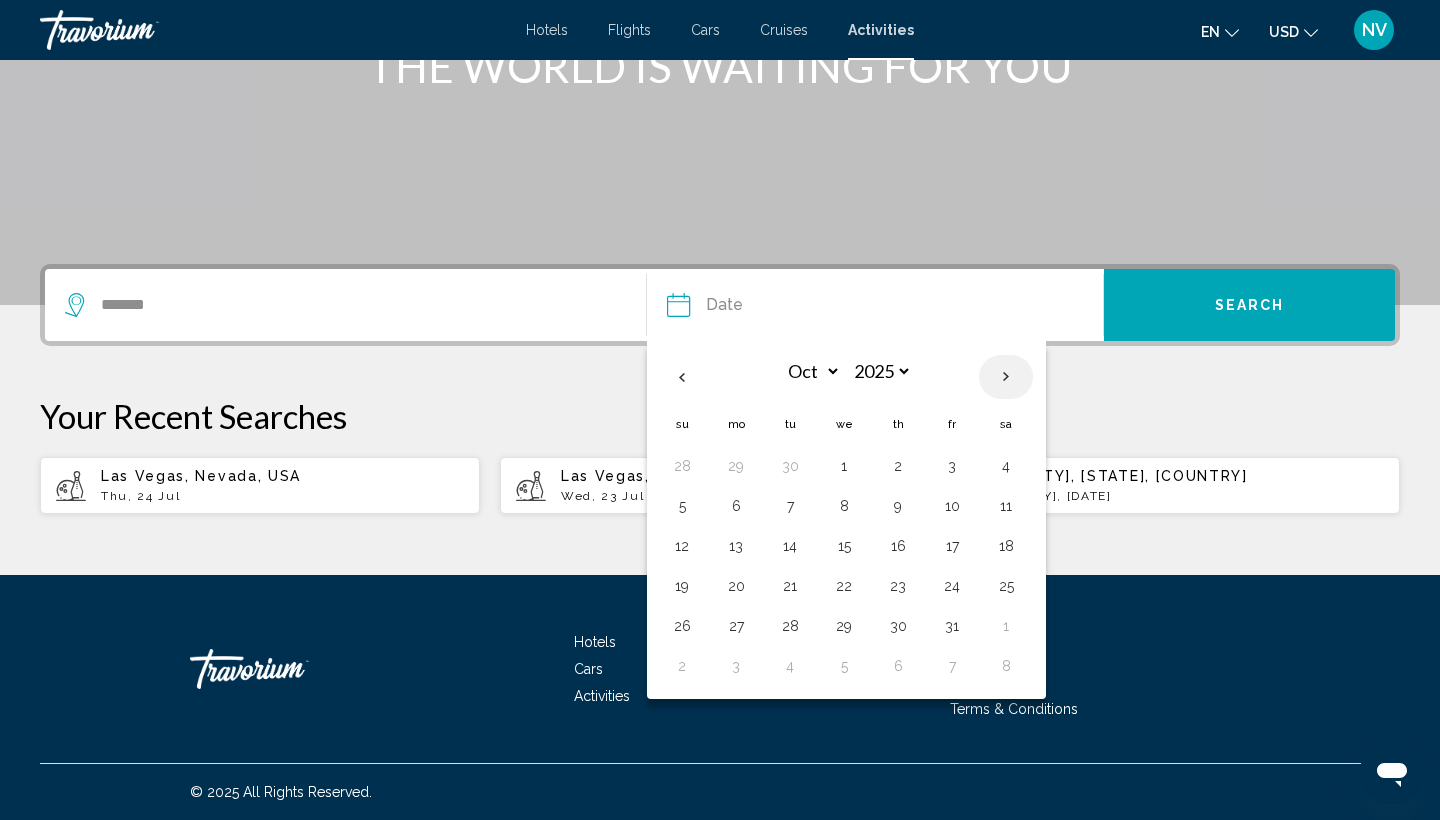 click at bounding box center [1006, 377] 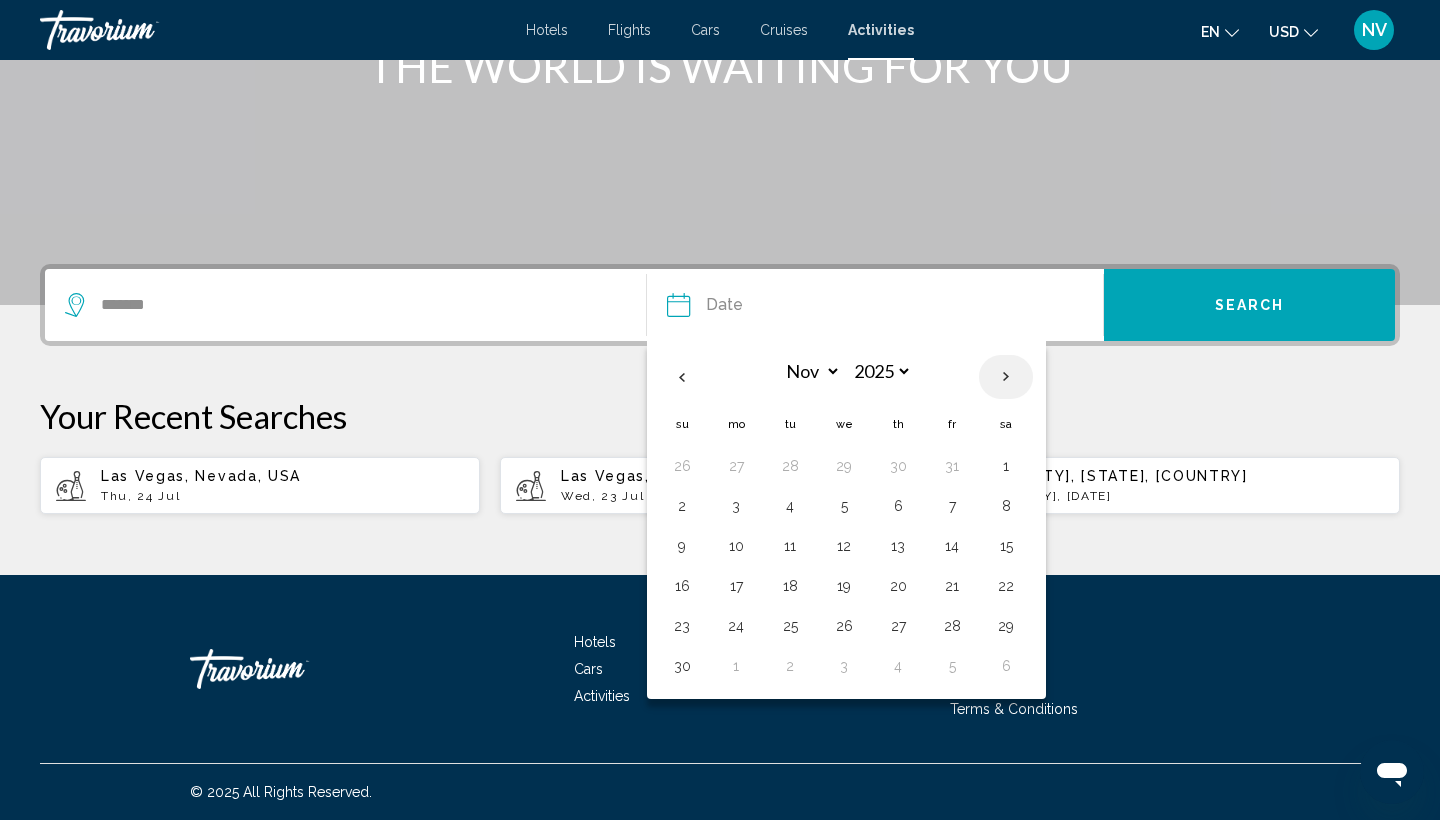 click at bounding box center [1006, 377] 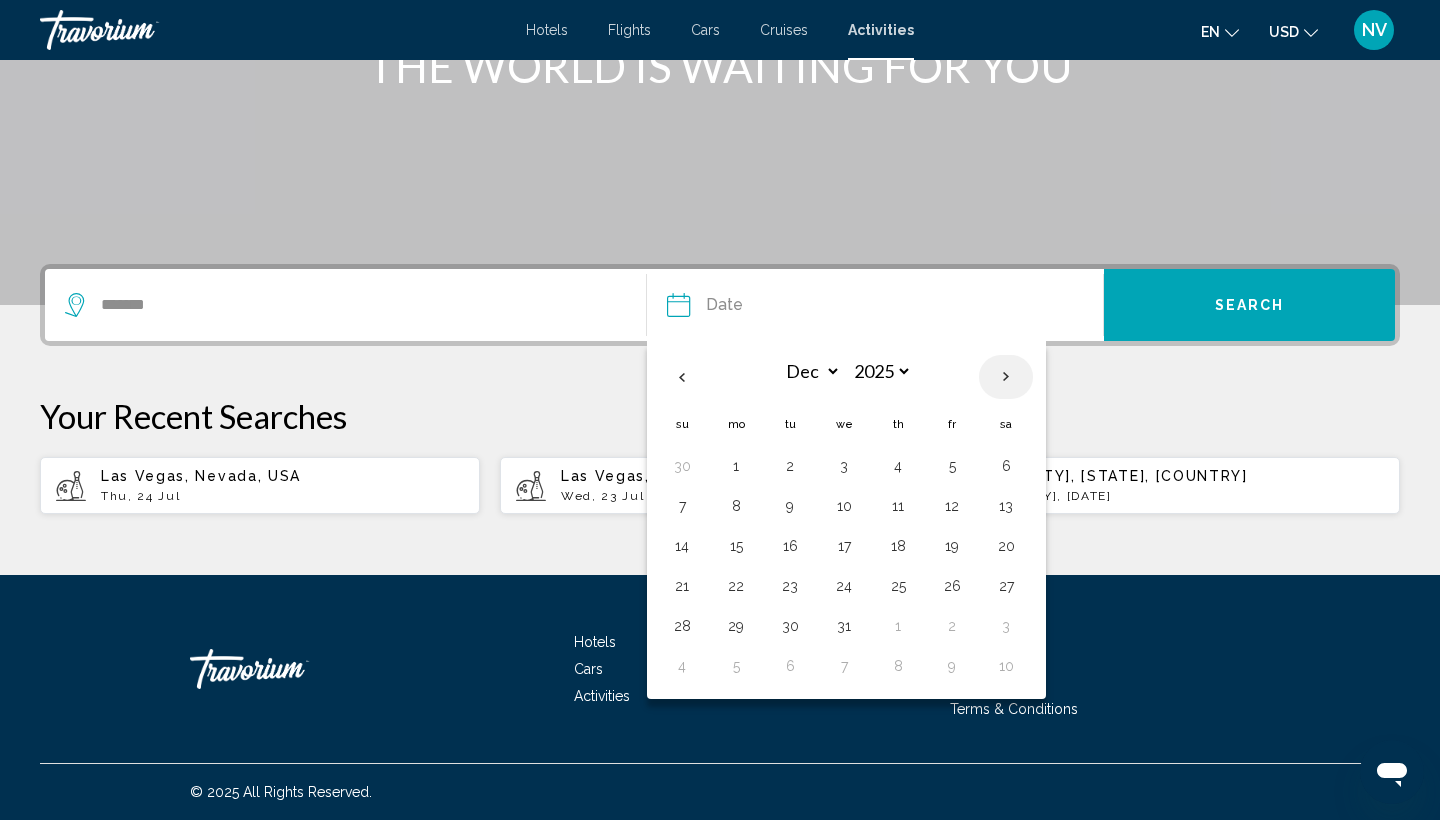click at bounding box center [1006, 377] 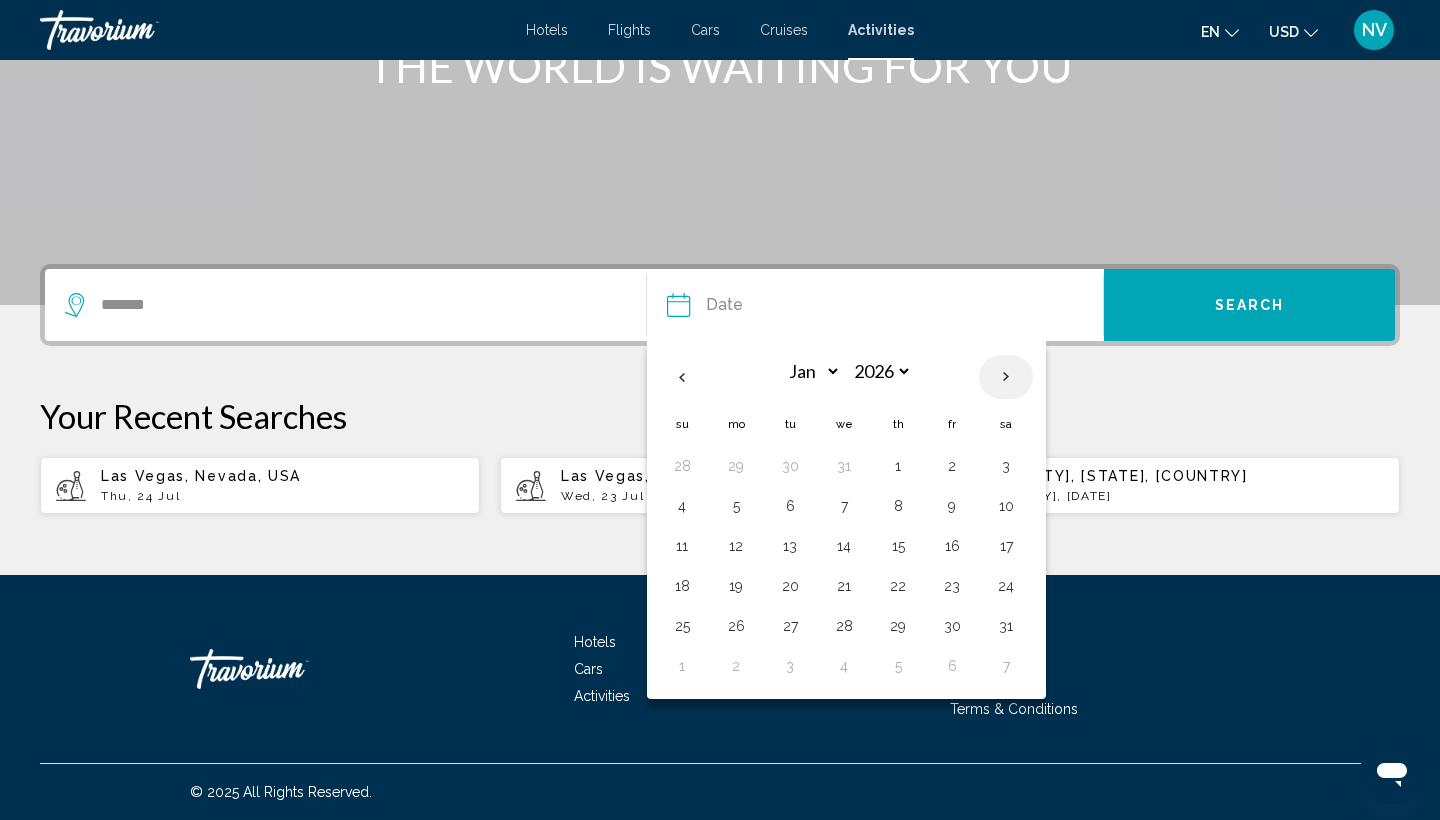 click at bounding box center [1006, 377] 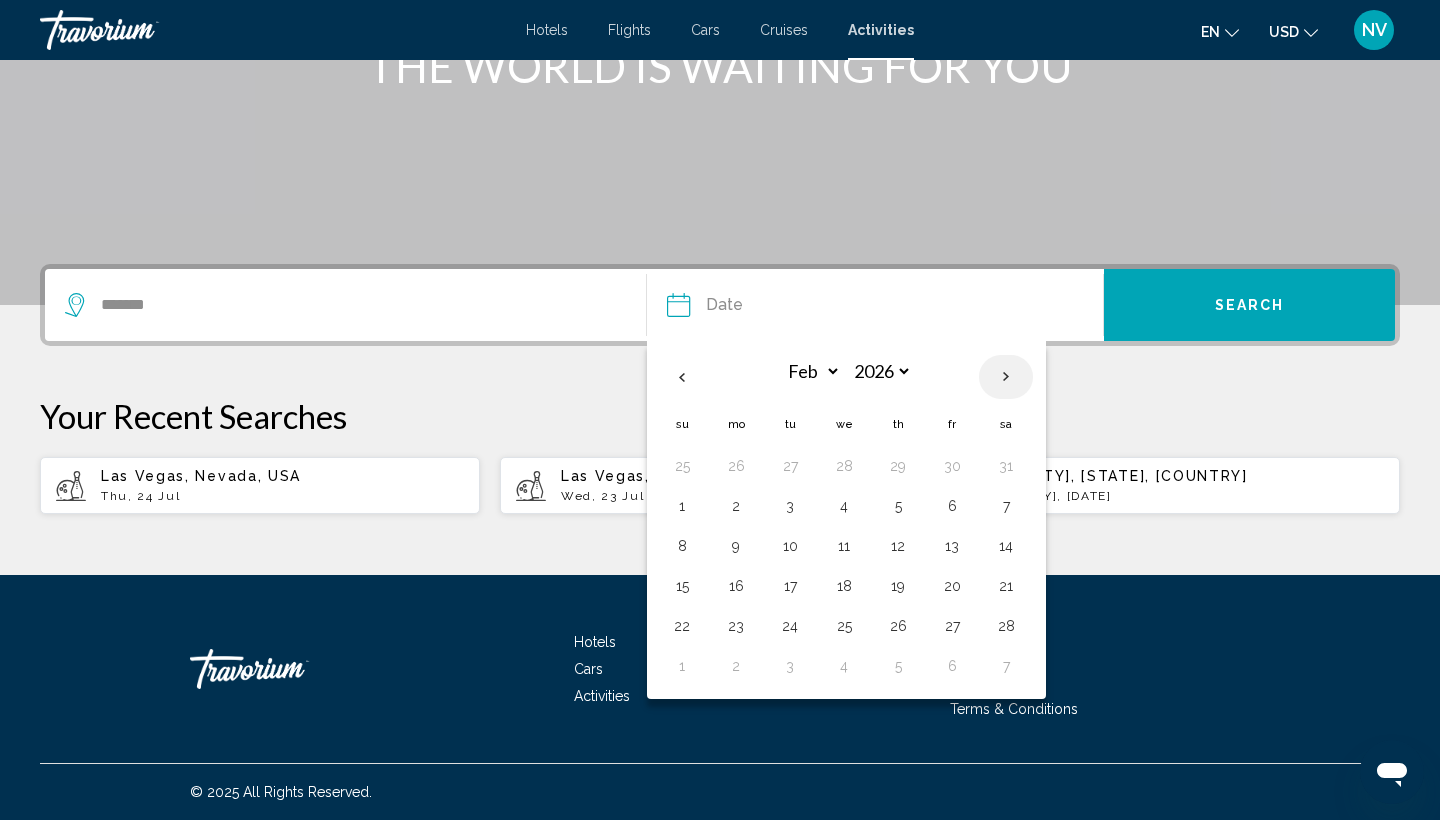 click at bounding box center (1006, 377) 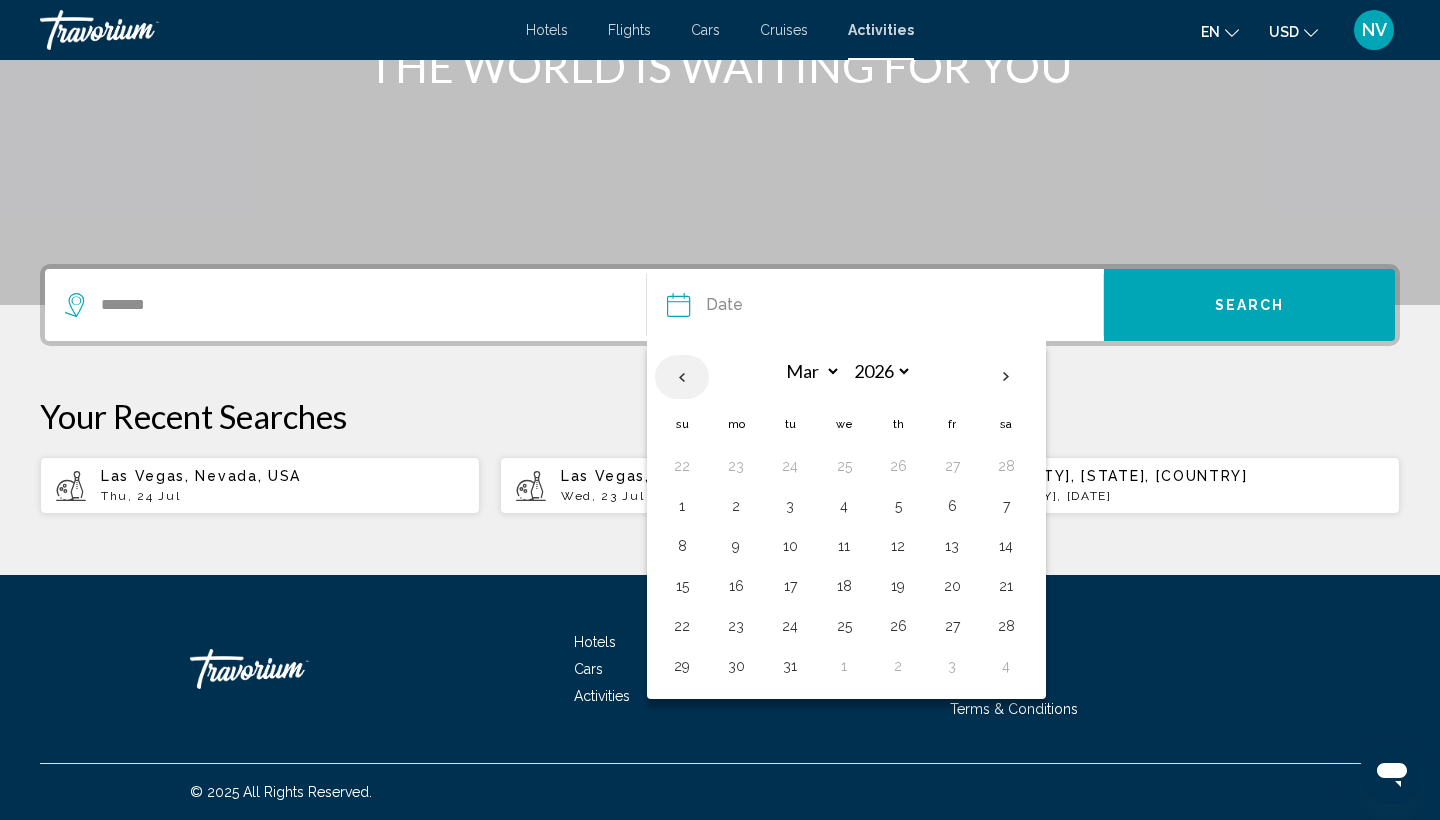 click at bounding box center (682, 377) 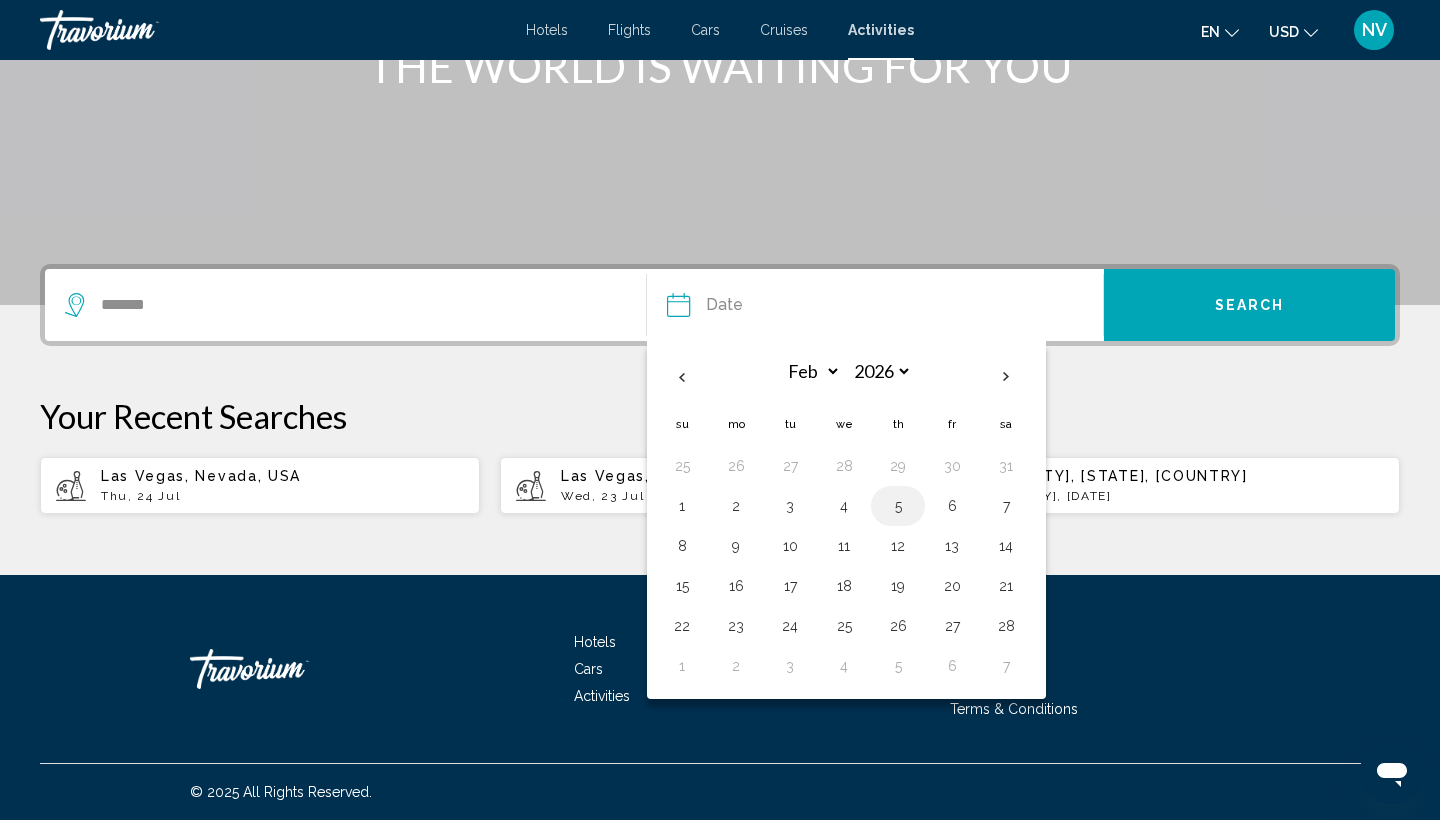 click on "5" at bounding box center [898, 506] 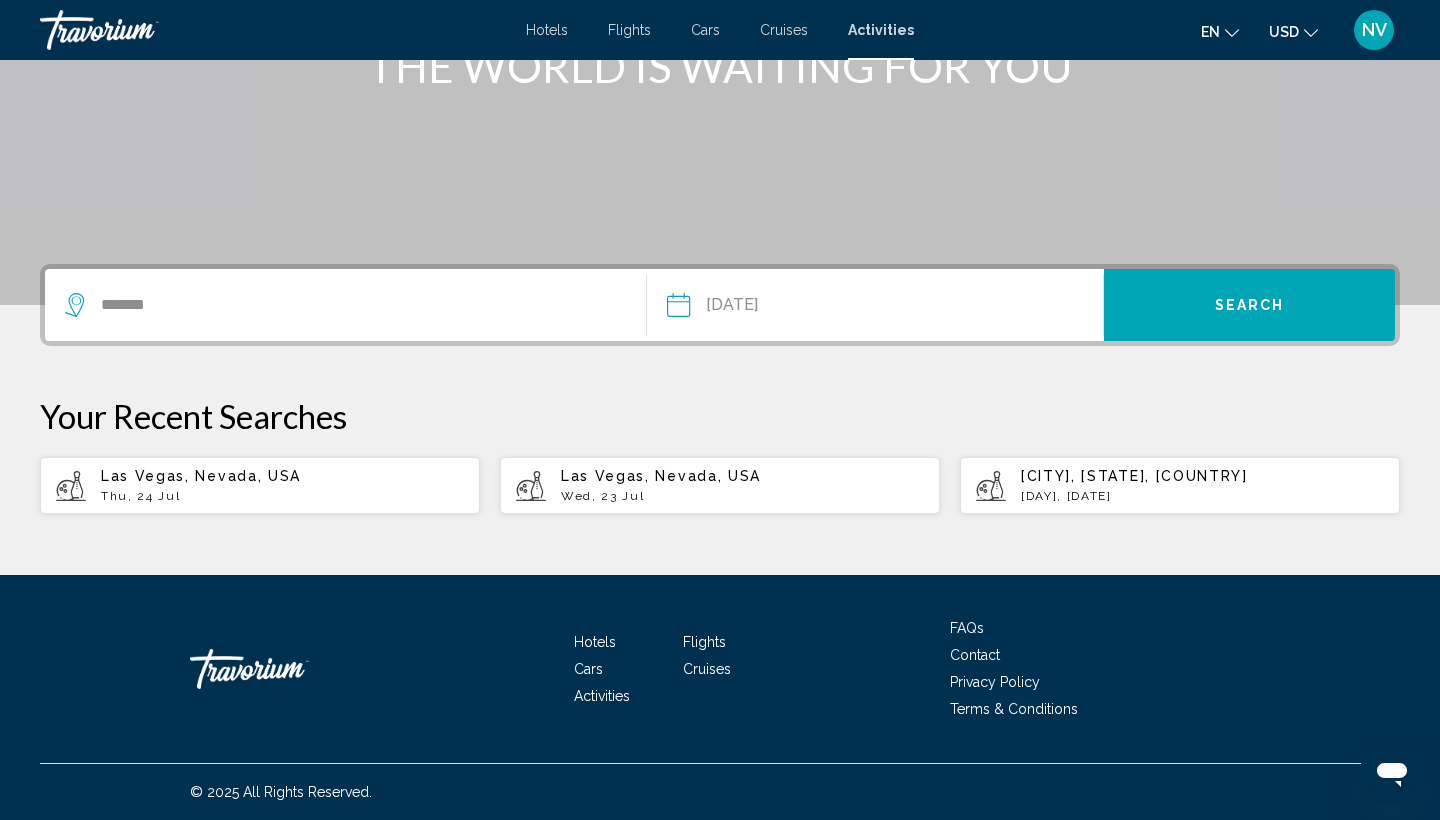 click on "Search" at bounding box center [1250, 306] 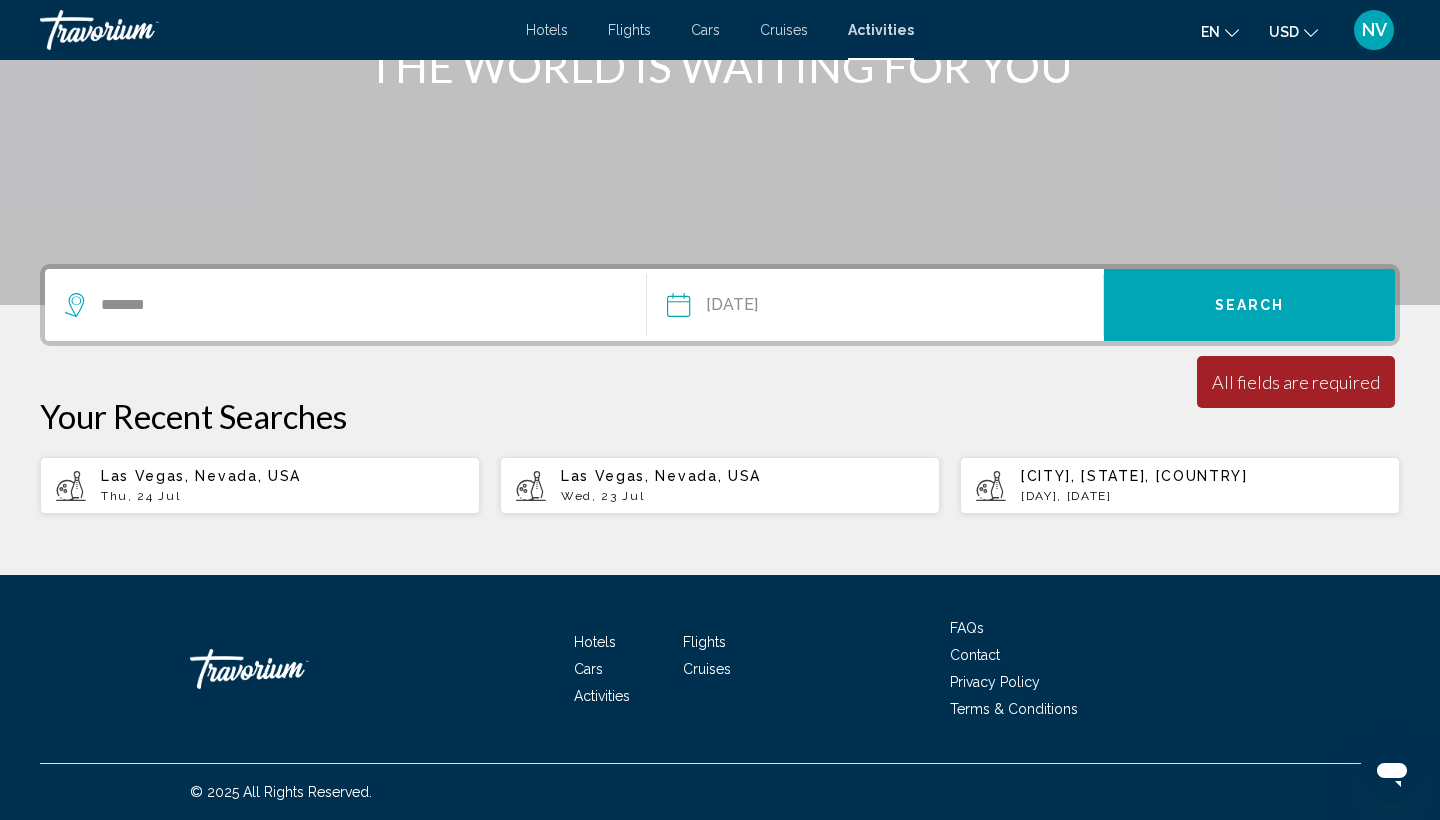 click on "*******" at bounding box center (345, 305) 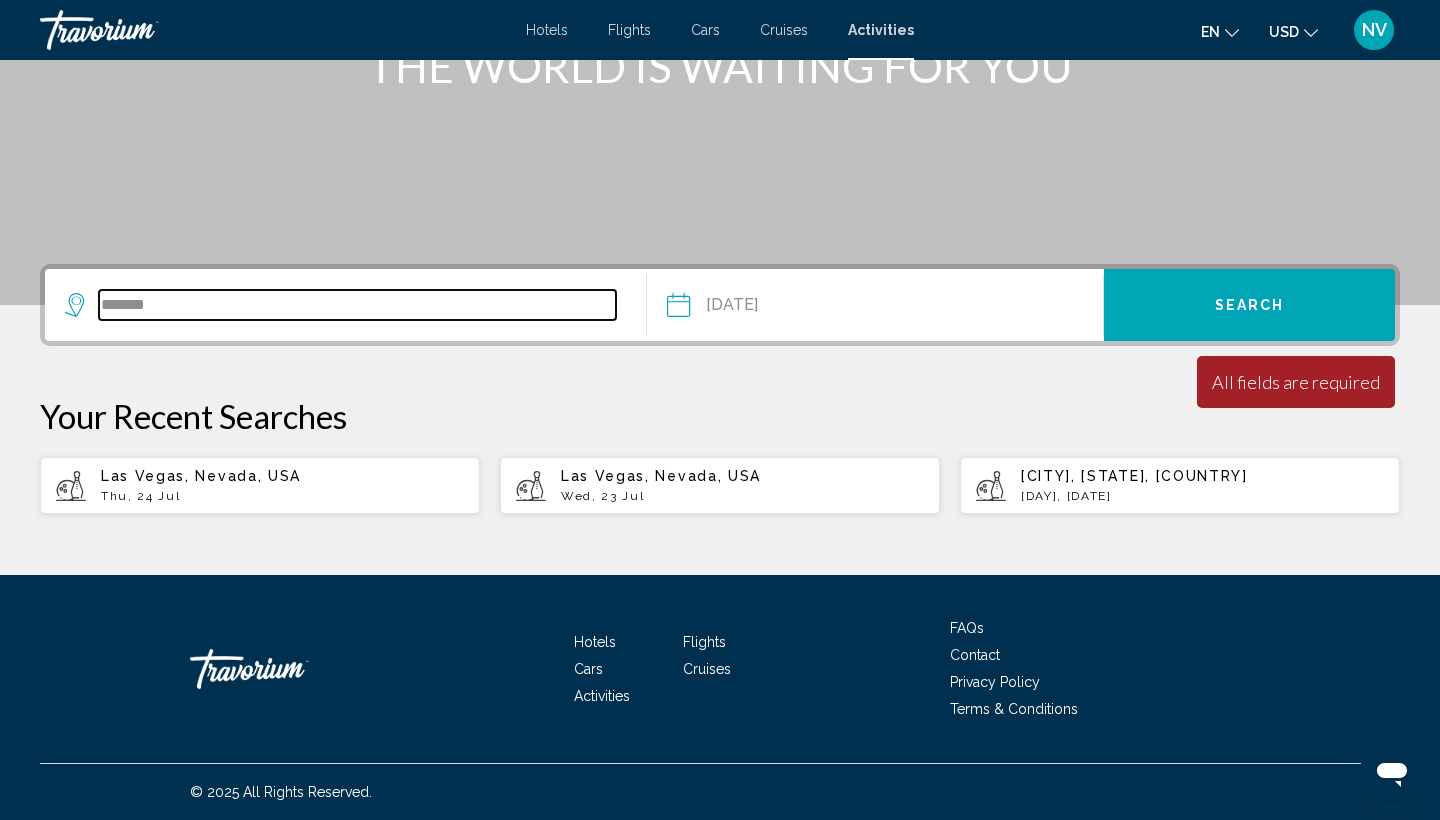 click on "*******" at bounding box center (357, 305) 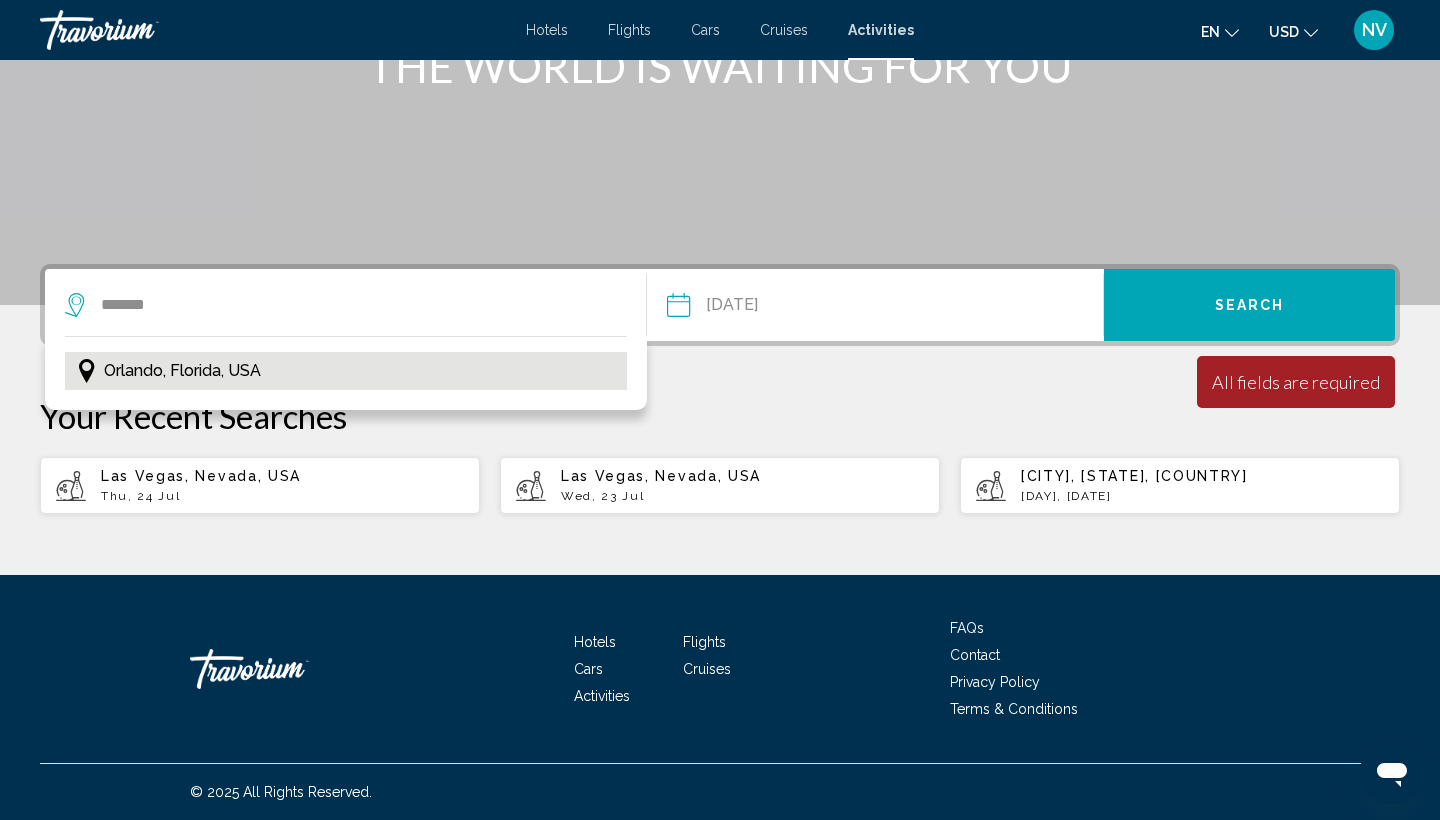 click on "Orlando, Florida, USA" at bounding box center [182, 371] 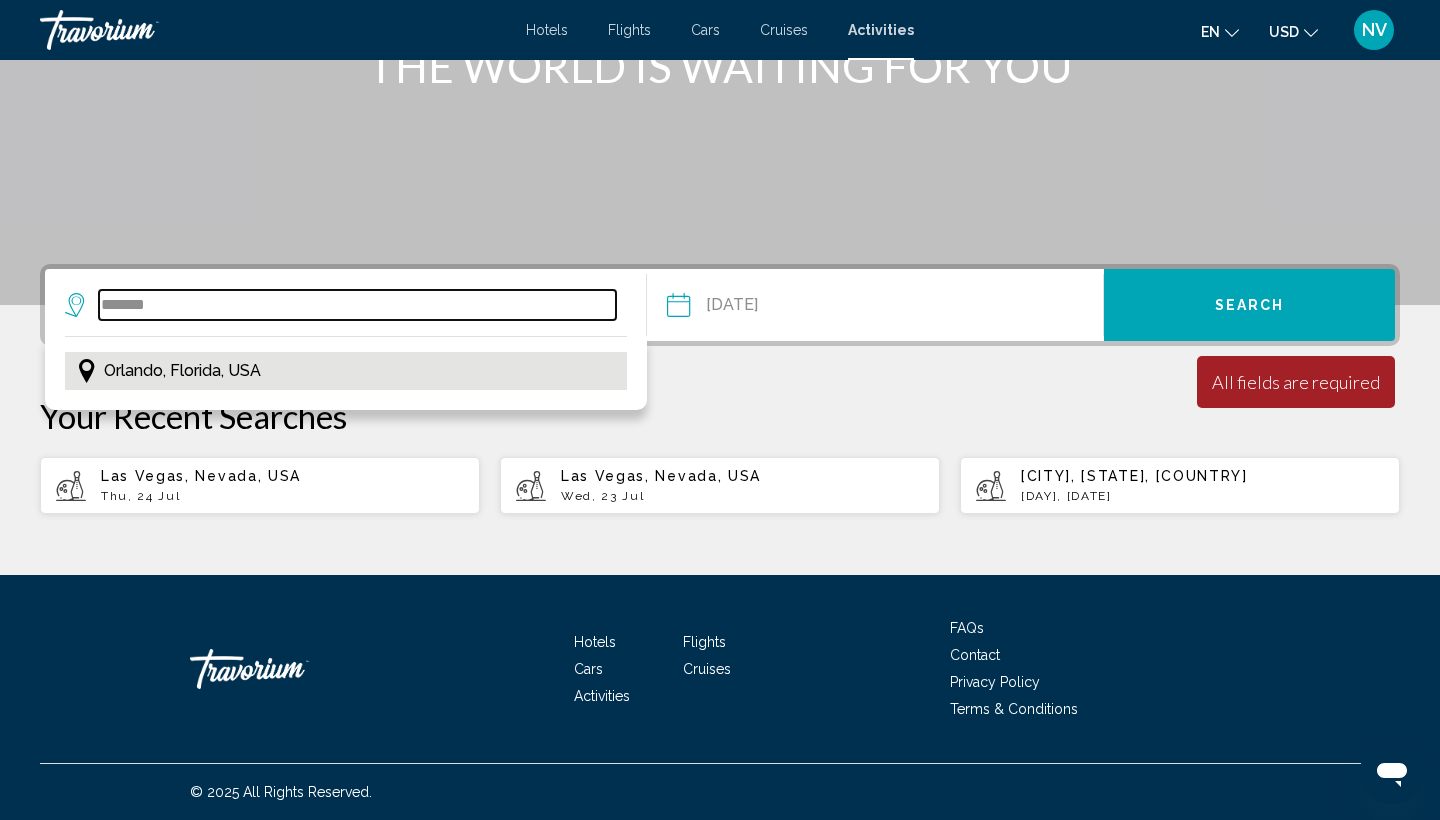 type on "**********" 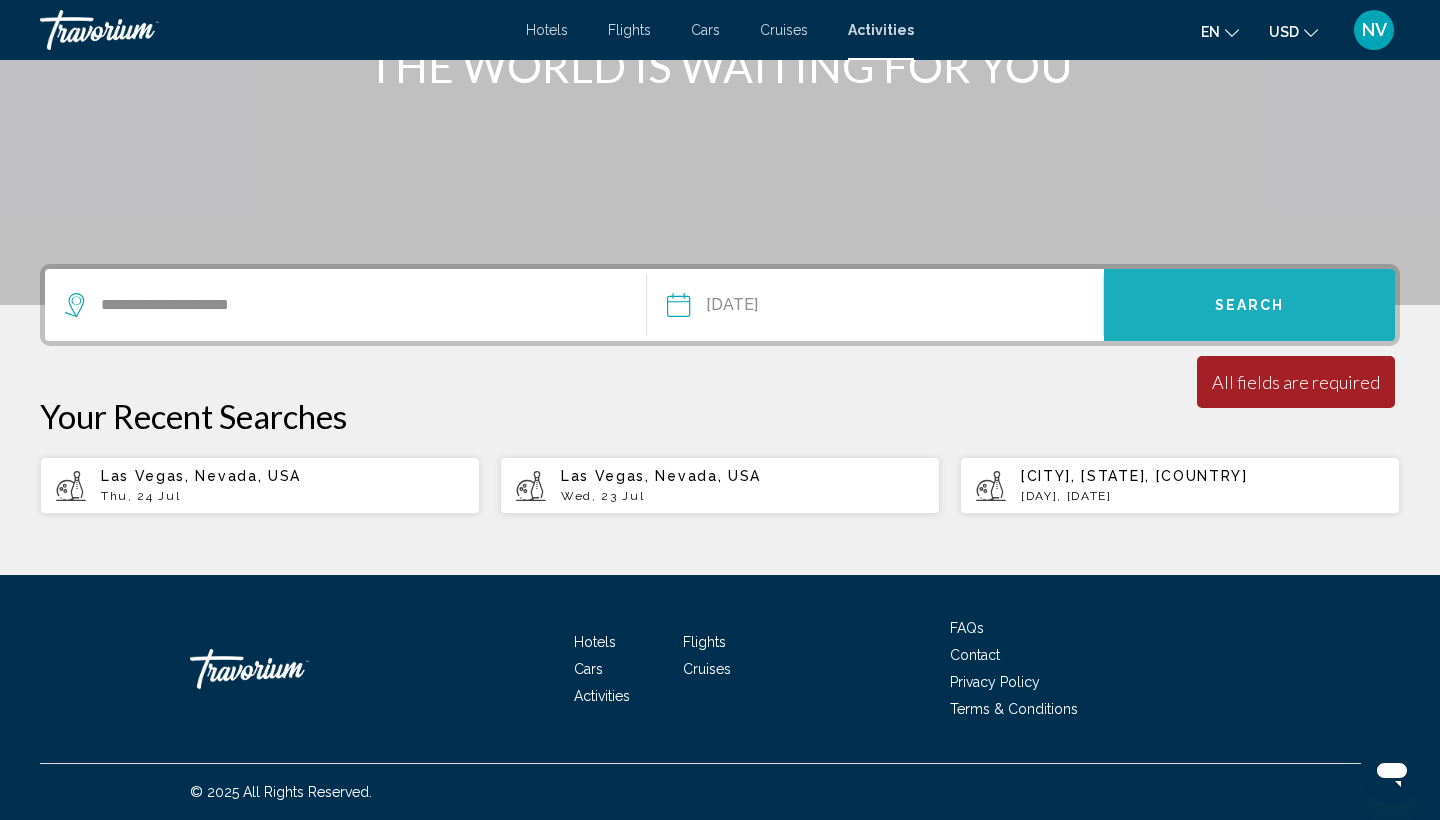 click on "Search" at bounding box center [1249, 305] 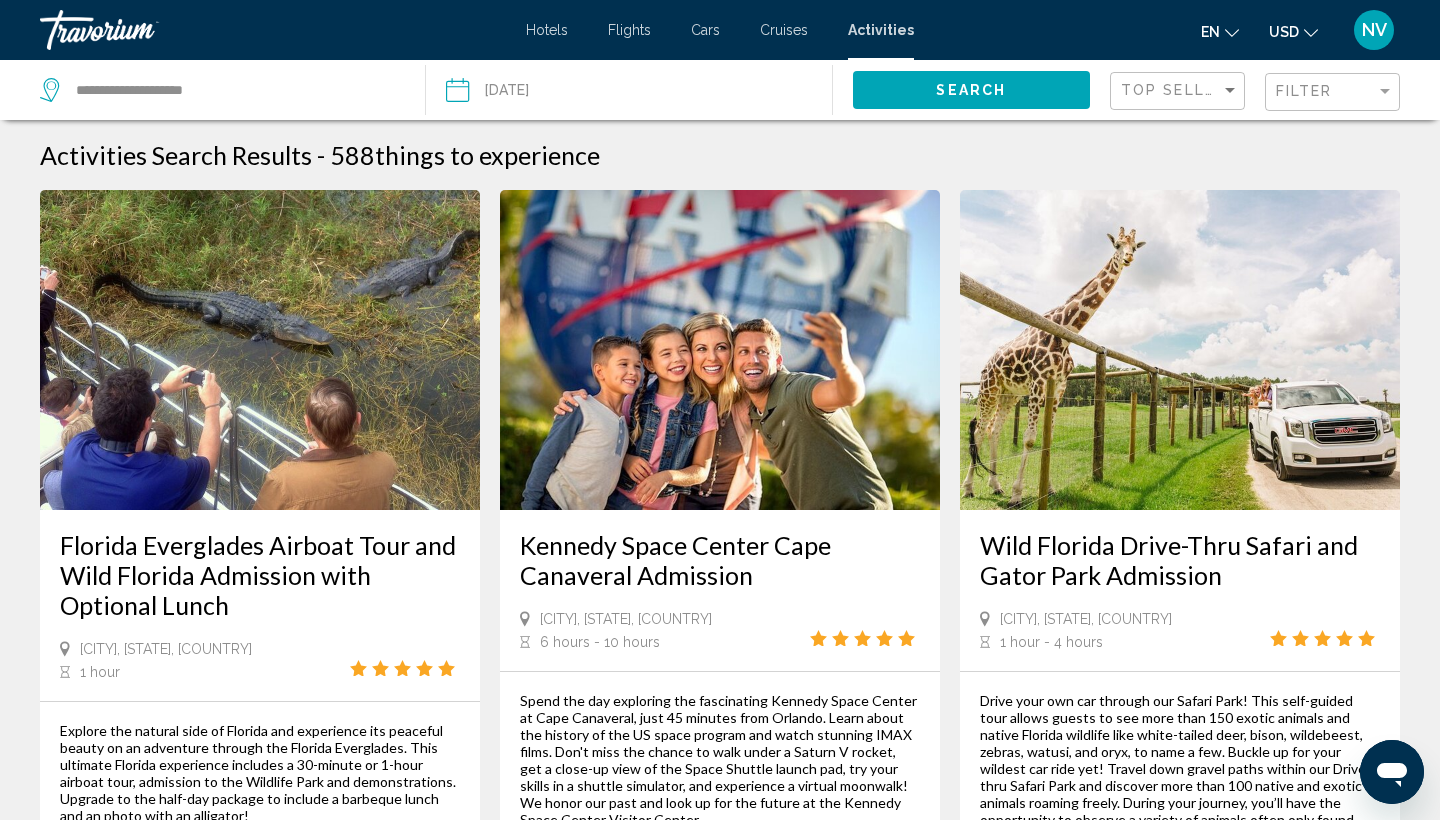 scroll, scrollTop: 0, scrollLeft: 0, axis: both 